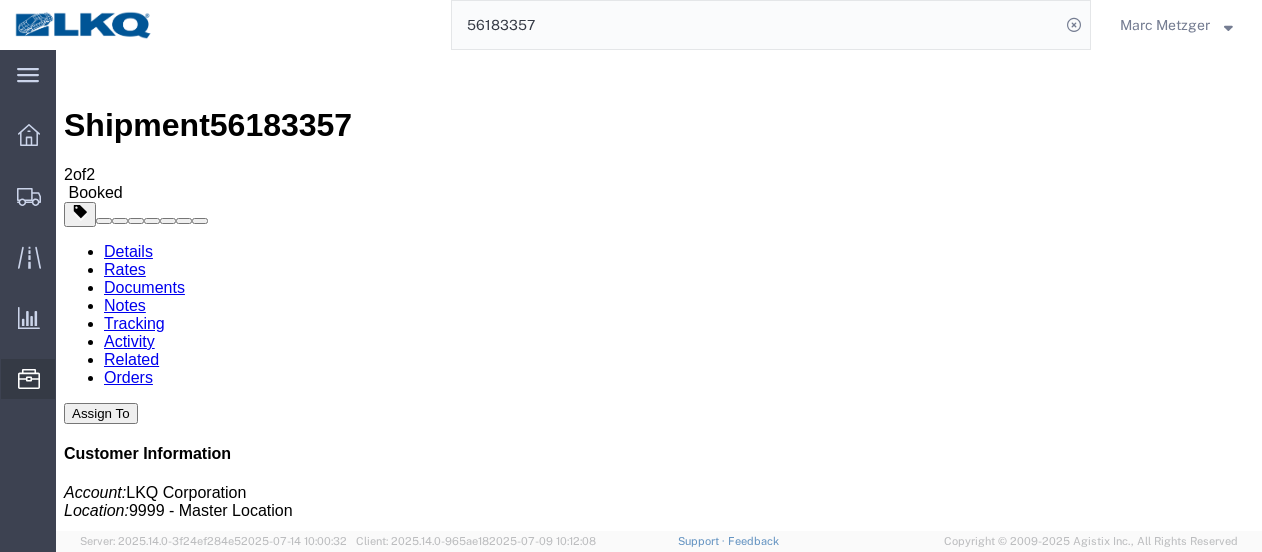 scroll, scrollTop: 0, scrollLeft: 0, axis: both 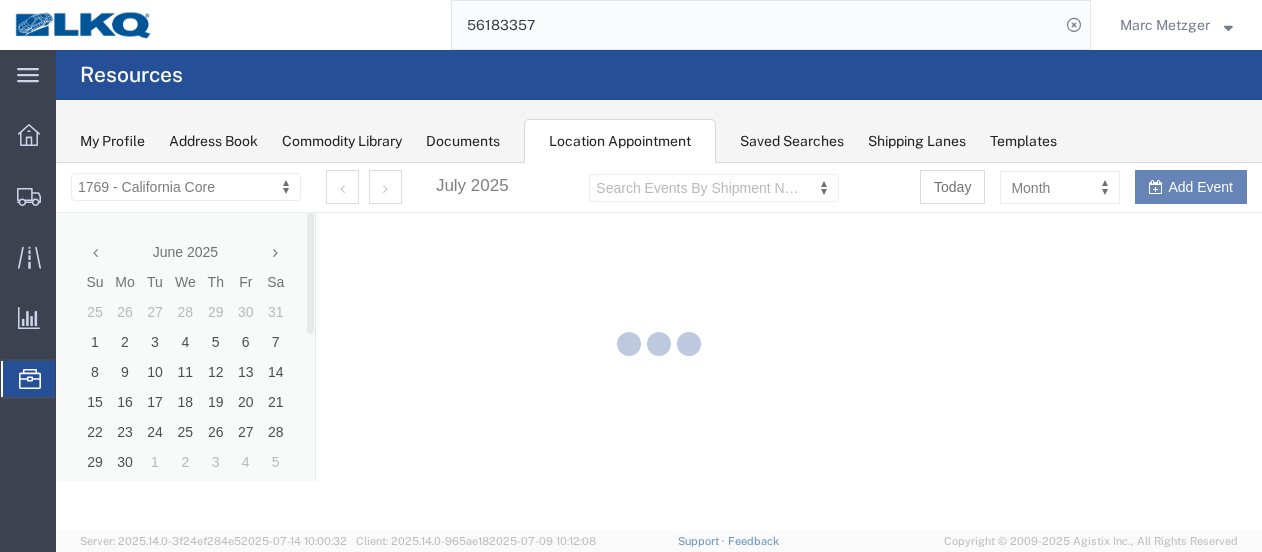 select on "28716" 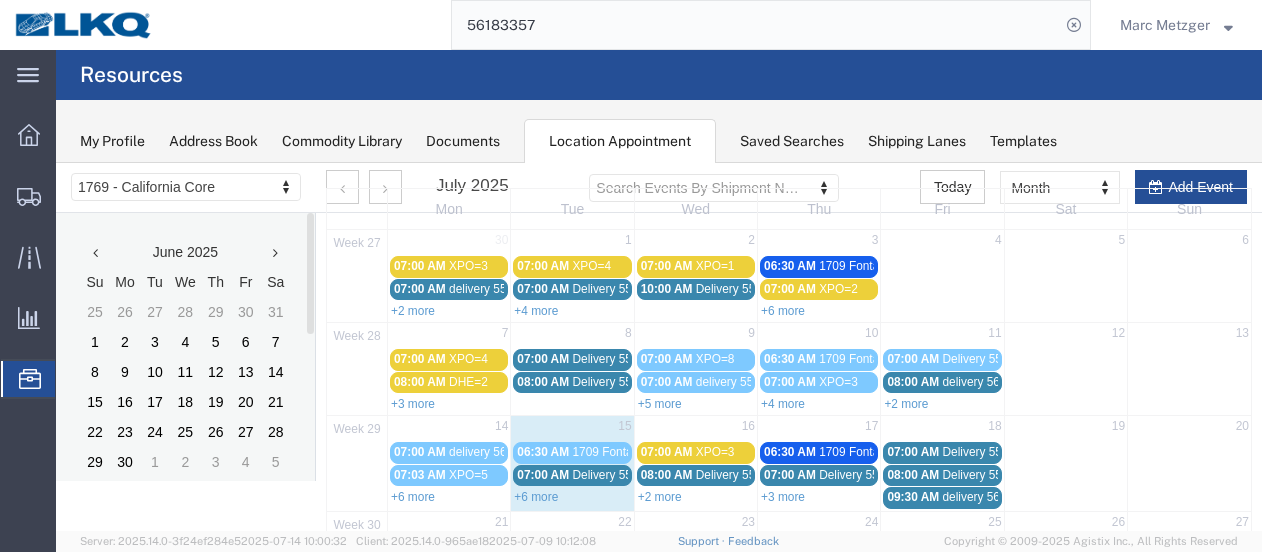 scroll, scrollTop: 100, scrollLeft: 0, axis: vertical 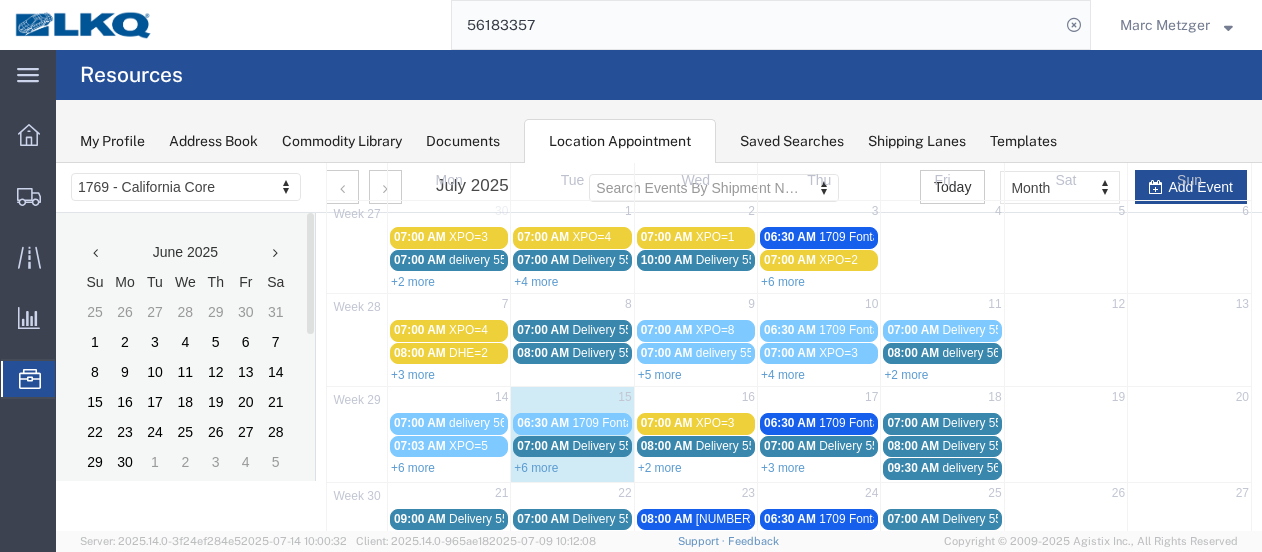 click on "+6 more" at bounding box center (572, 467) 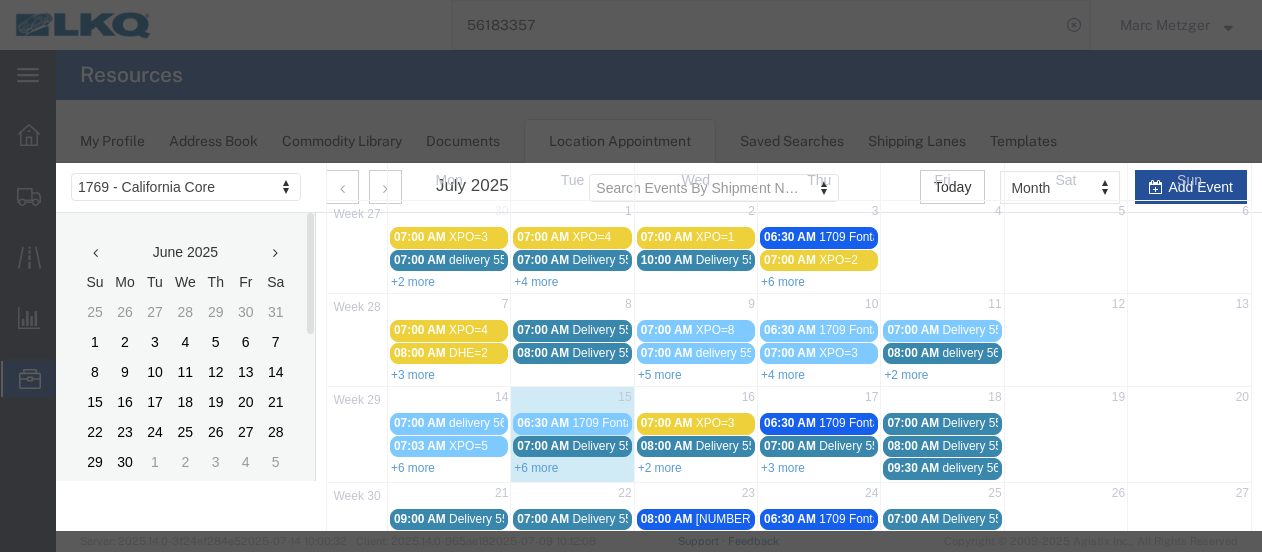 select on "1" 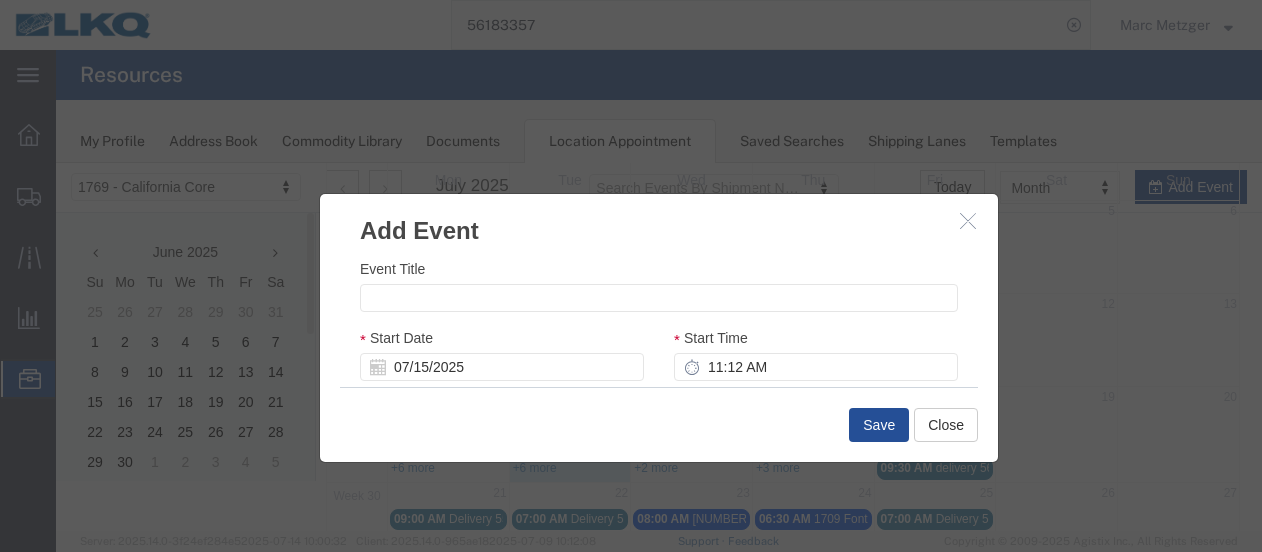 click at bounding box center [968, 220] 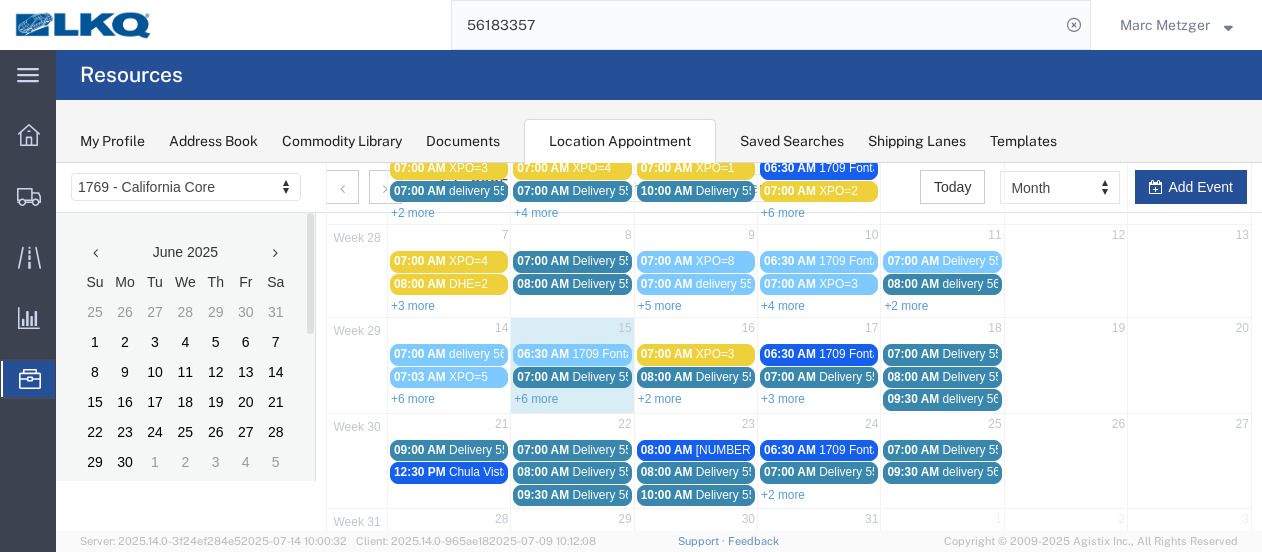 scroll, scrollTop: 200, scrollLeft: 0, axis: vertical 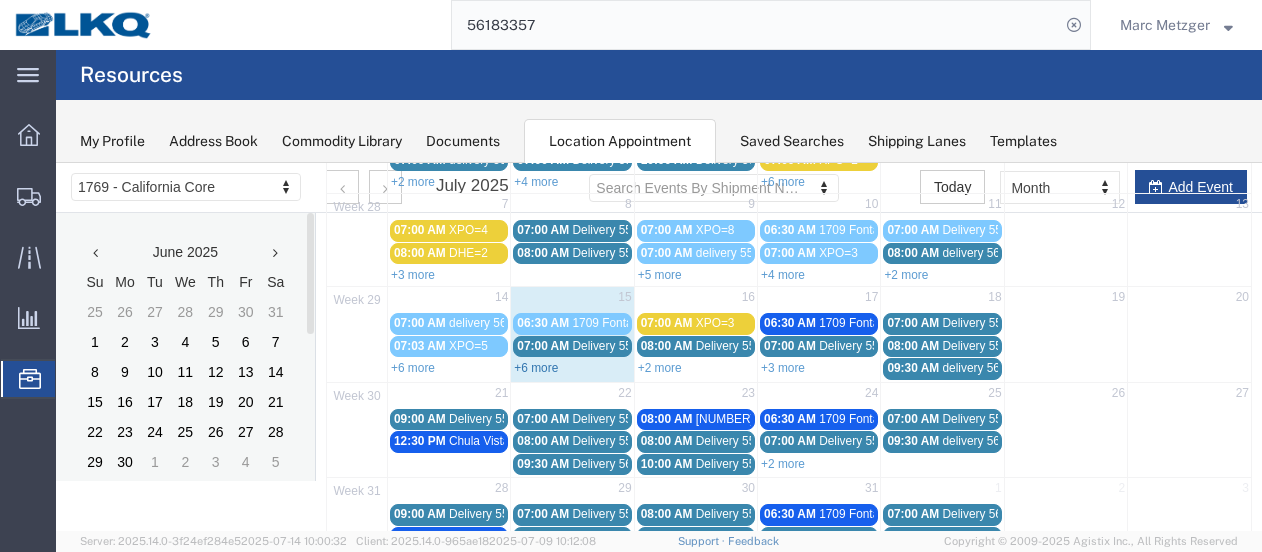 click on "+6 more" at bounding box center [536, 368] 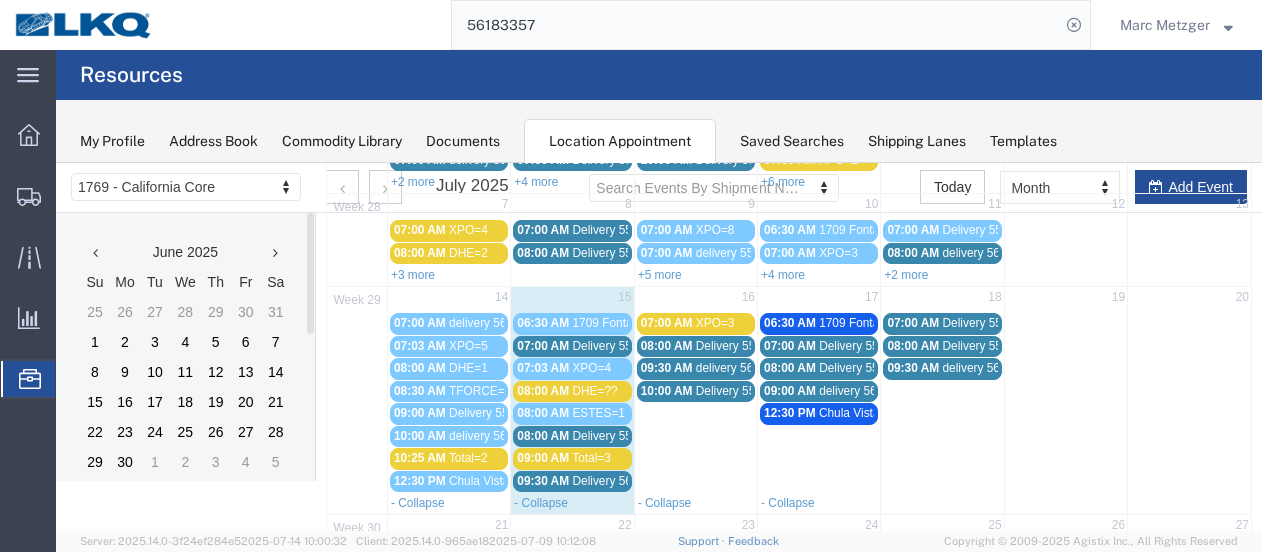 click on "[TIME]   Delivery [NUMBER]" at bounding box center (572, 481) 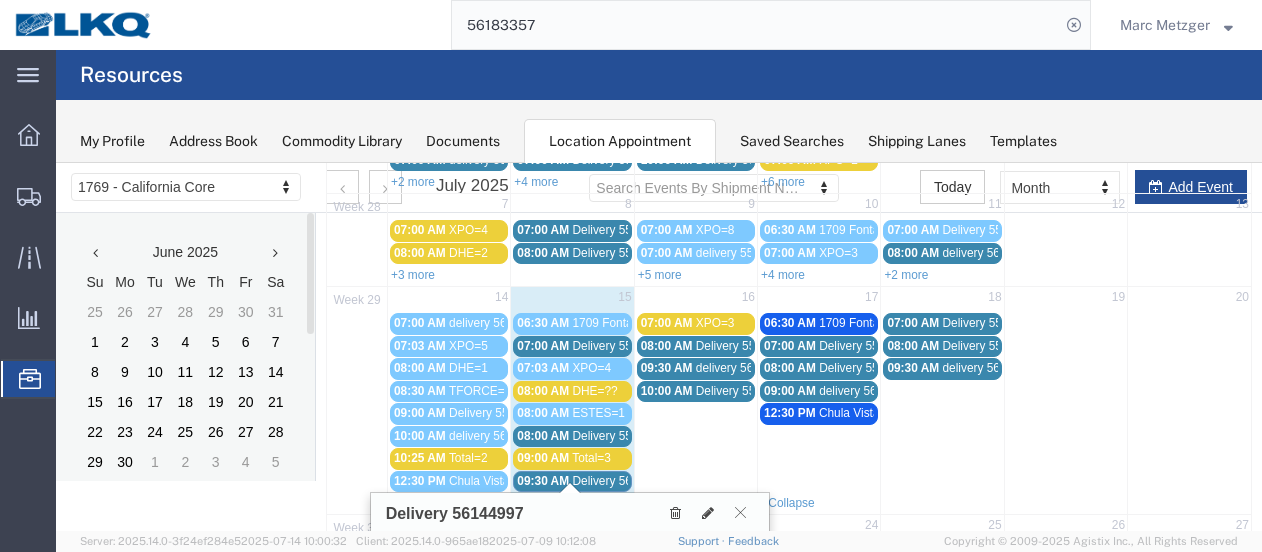 click on "09:30 AM" at bounding box center (543, 481) 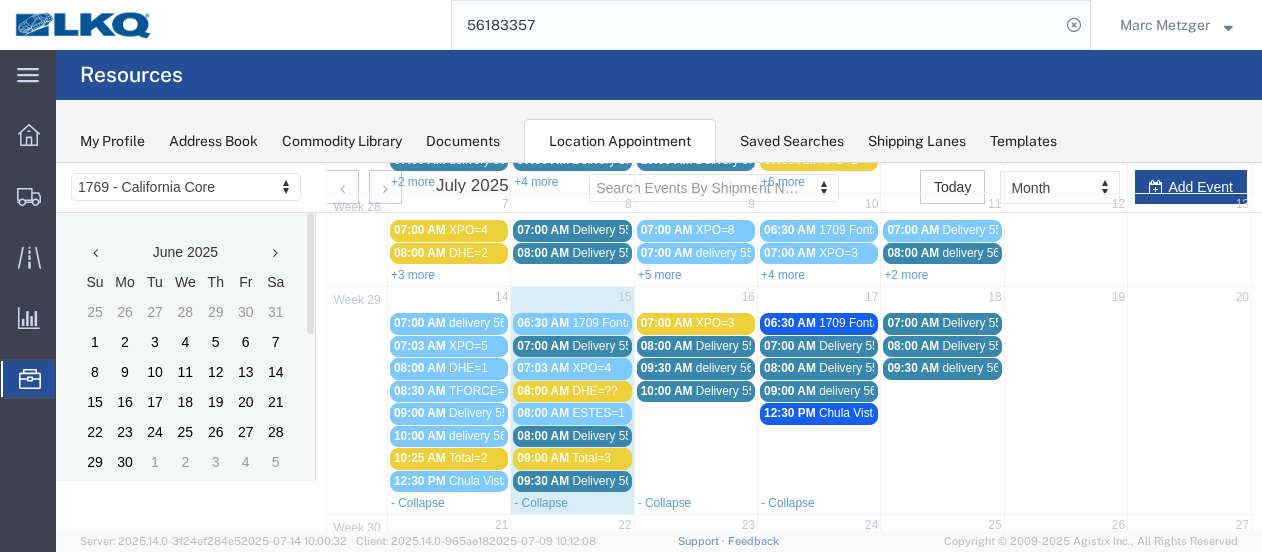 click on "09:30 AM" at bounding box center (543, 481) 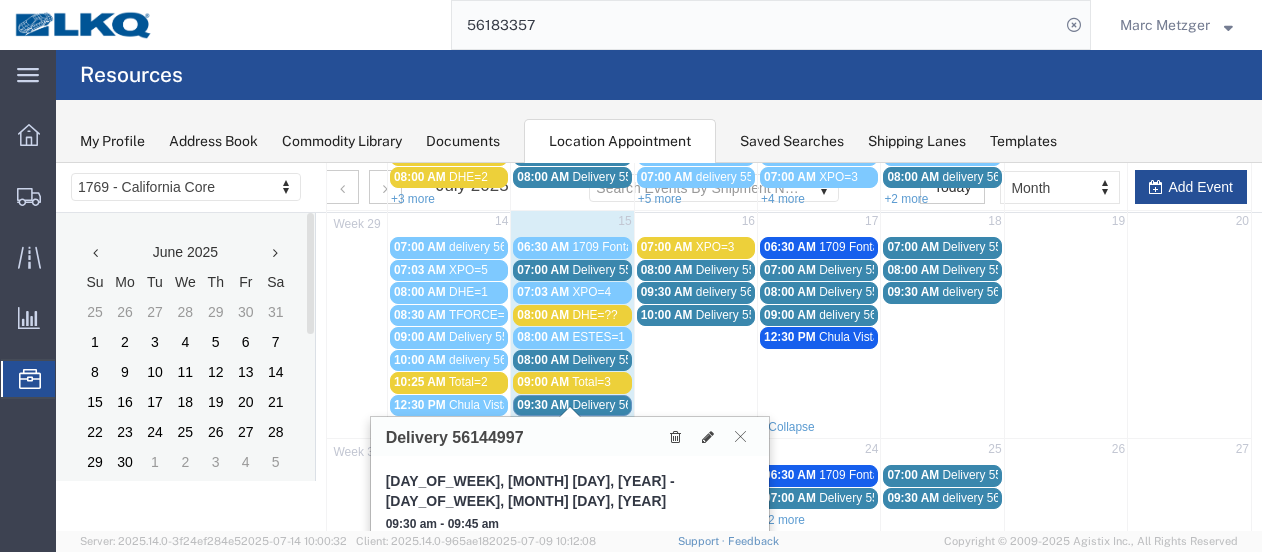 scroll, scrollTop: 474, scrollLeft: 0, axis: vertical 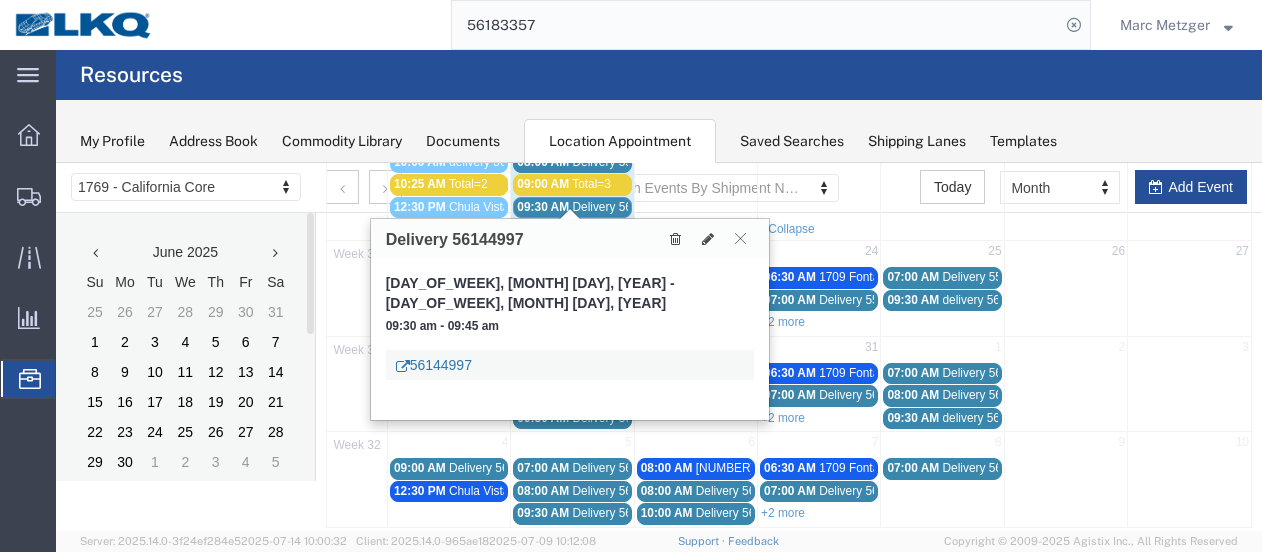 click on "56144997" at bounding box center [434, 365] 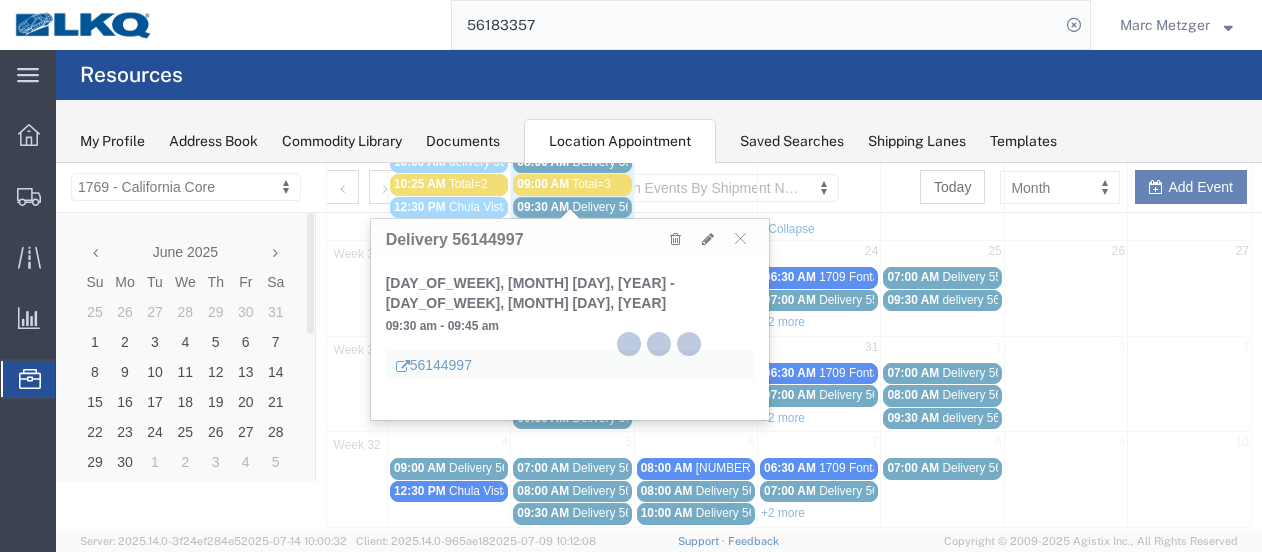 click 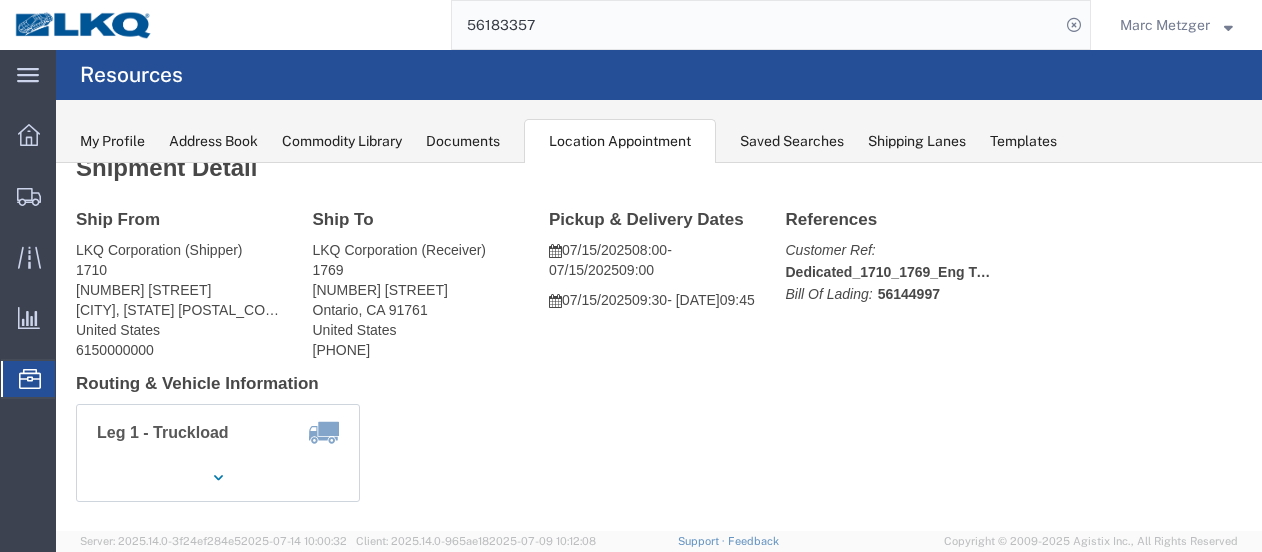 scroll, scrollTop: 0, scrollLeft: 0, axis: both 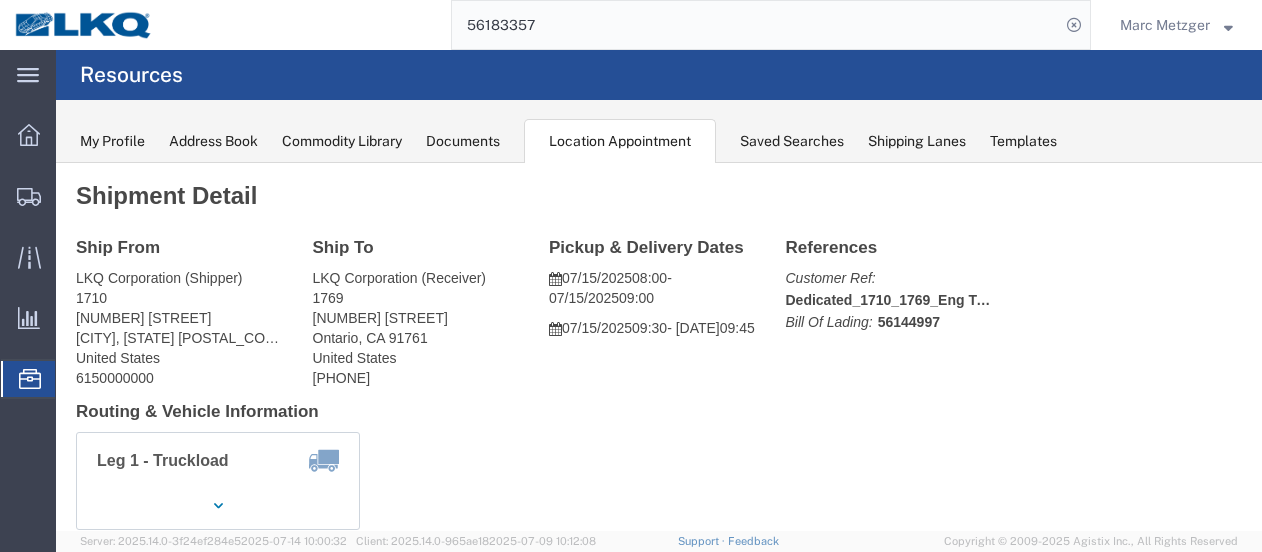 click on "Documents" 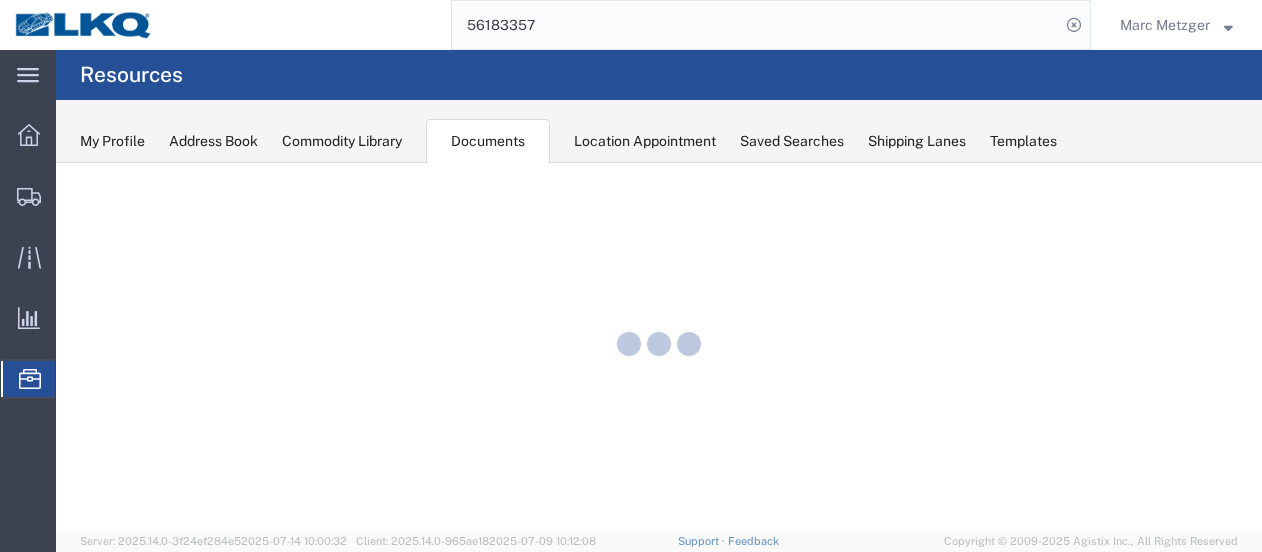scroll, scrollTop: 0, scrollLeft: 0, axis: both 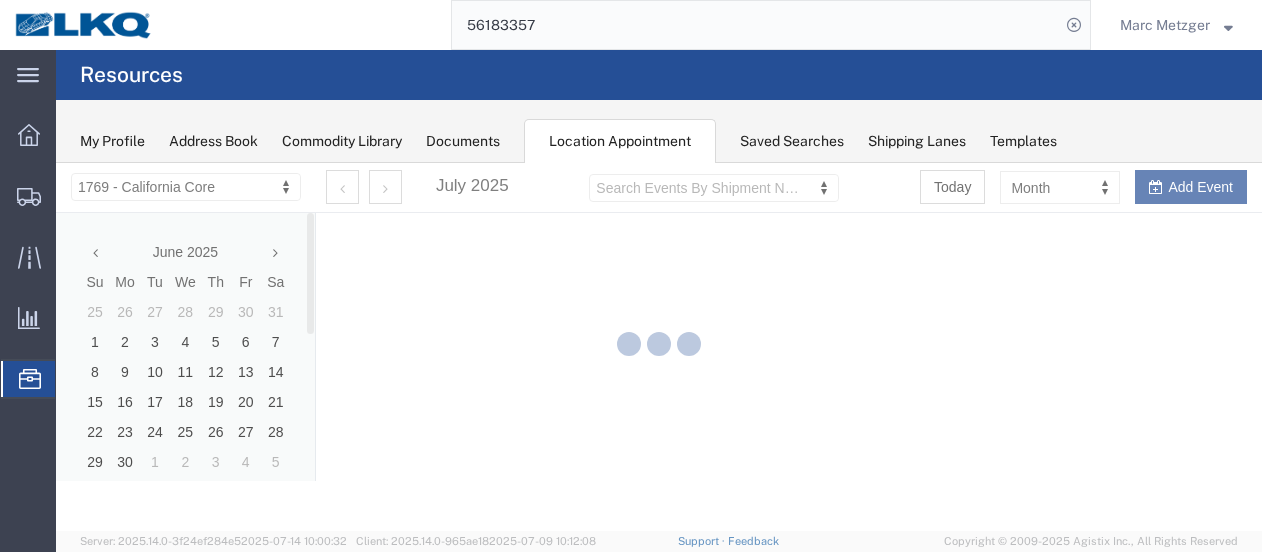 select on "28716" 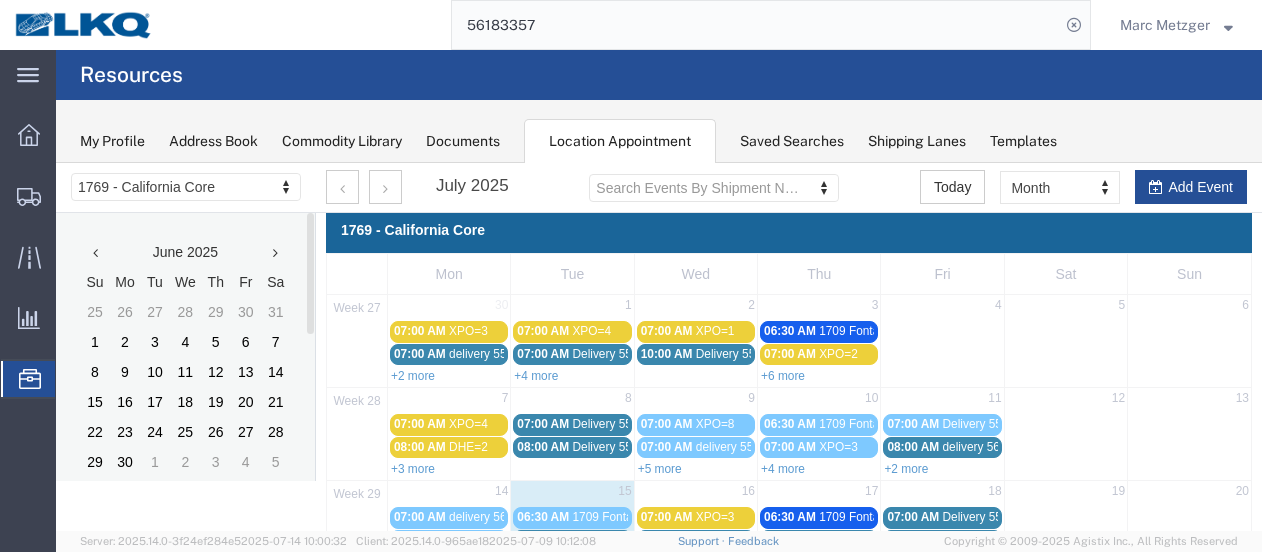 scroll, scrollTop: 200, scrollLeft: 0, axis: vertical 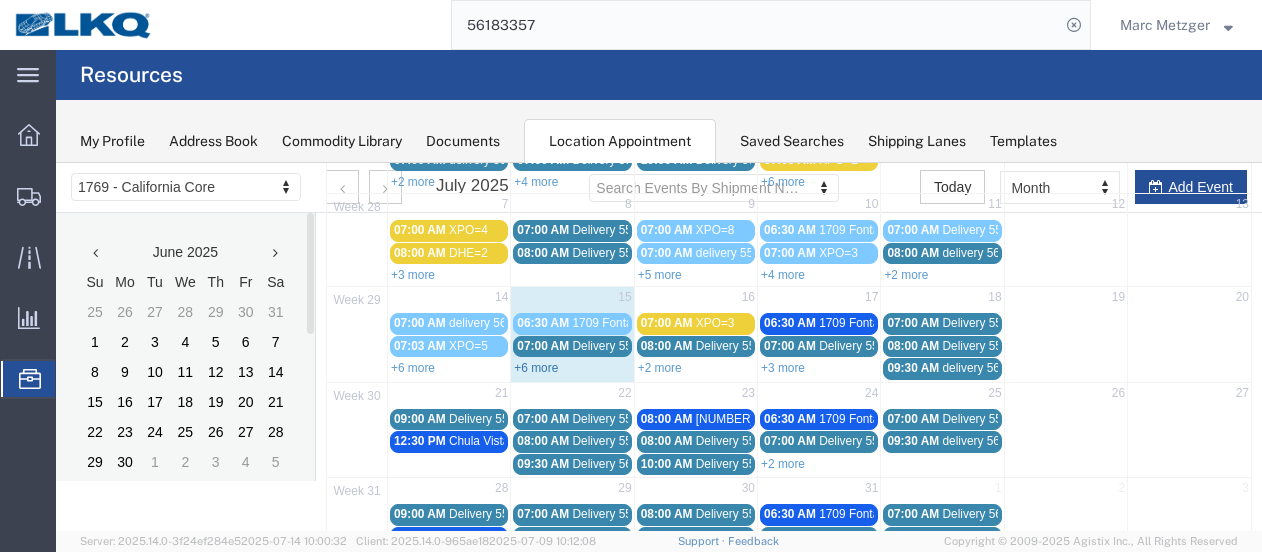 click on "+6 more" at bounding box center [536, 368] 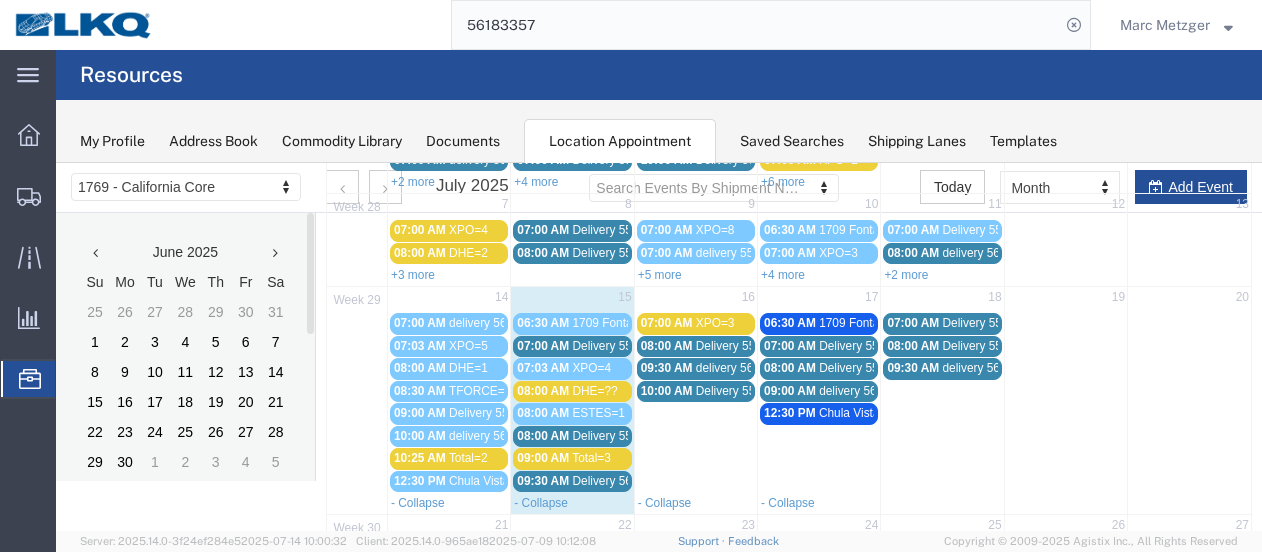 click on "08:00 AM" at bounding box center (543, 436) 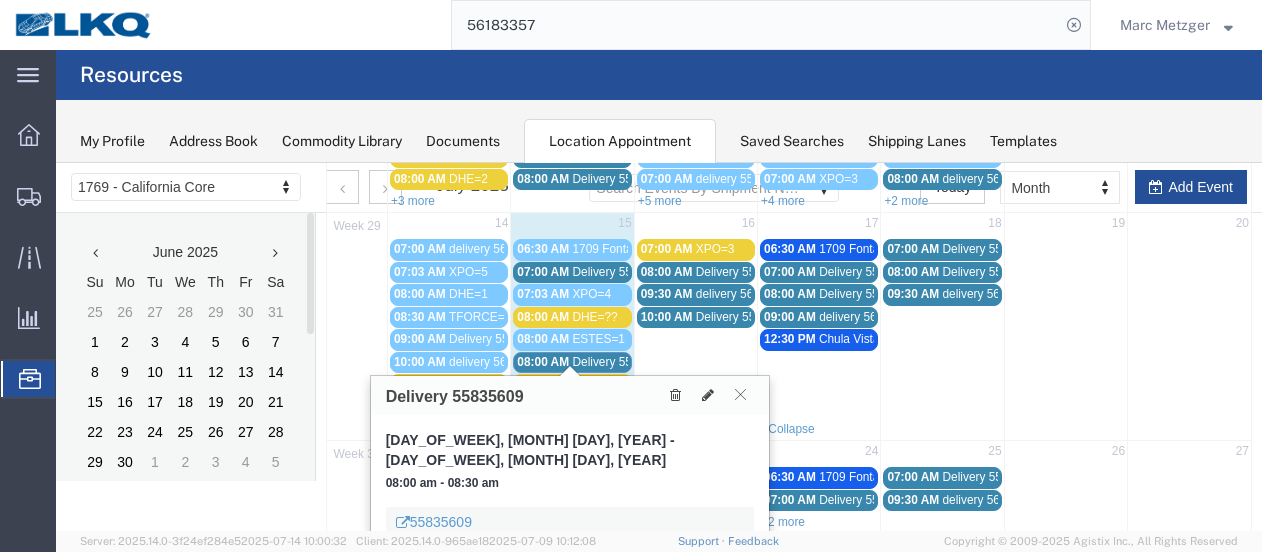 scroll, scrollTop: 400, scrollLeft: 0, axis: vertical 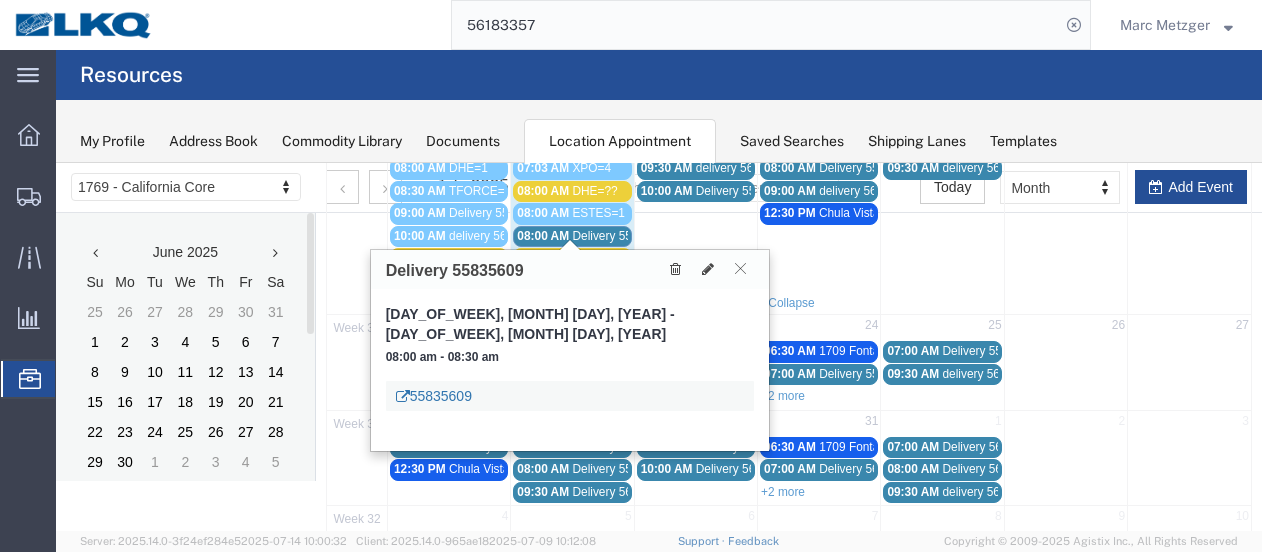click on "55835609" at bounding box center [434, 396] 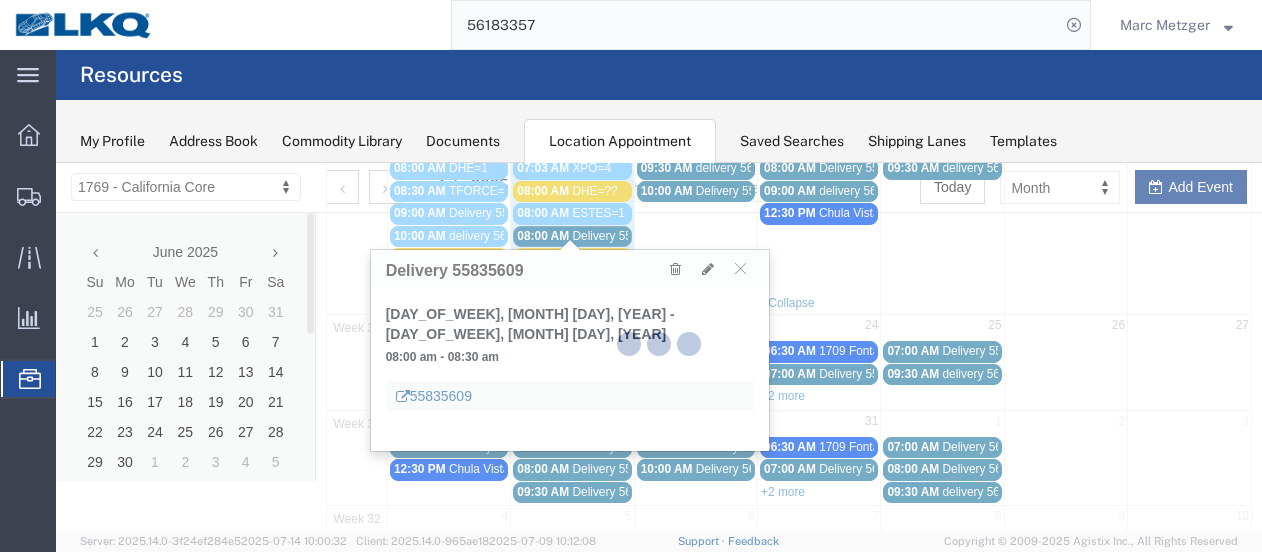 click 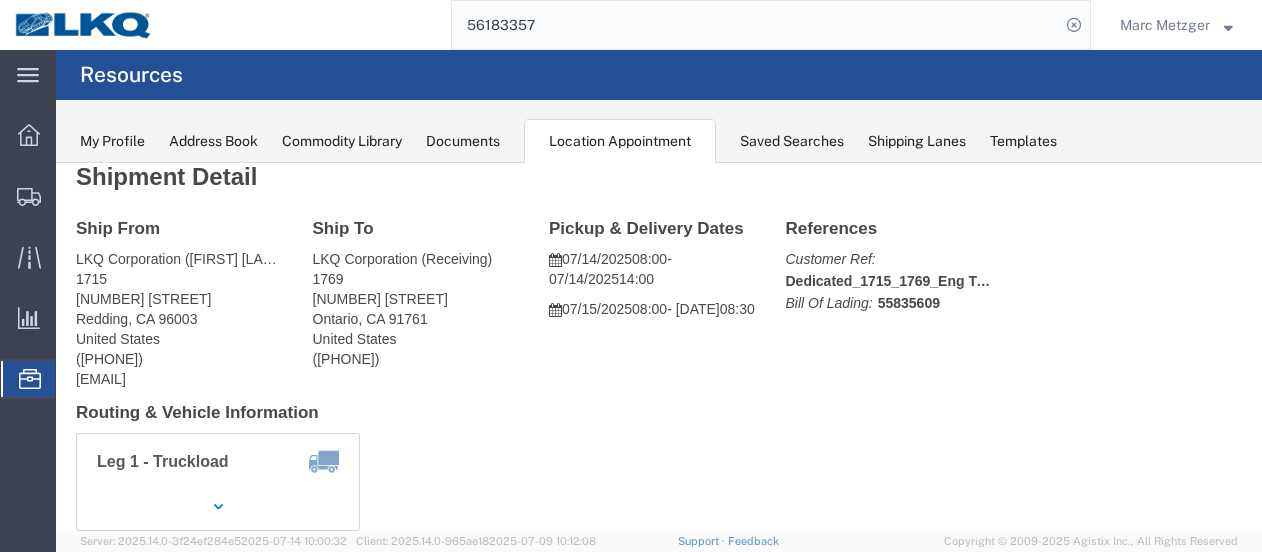 scroll, scrollTop: 0, scrollLeft: 0, axis: both 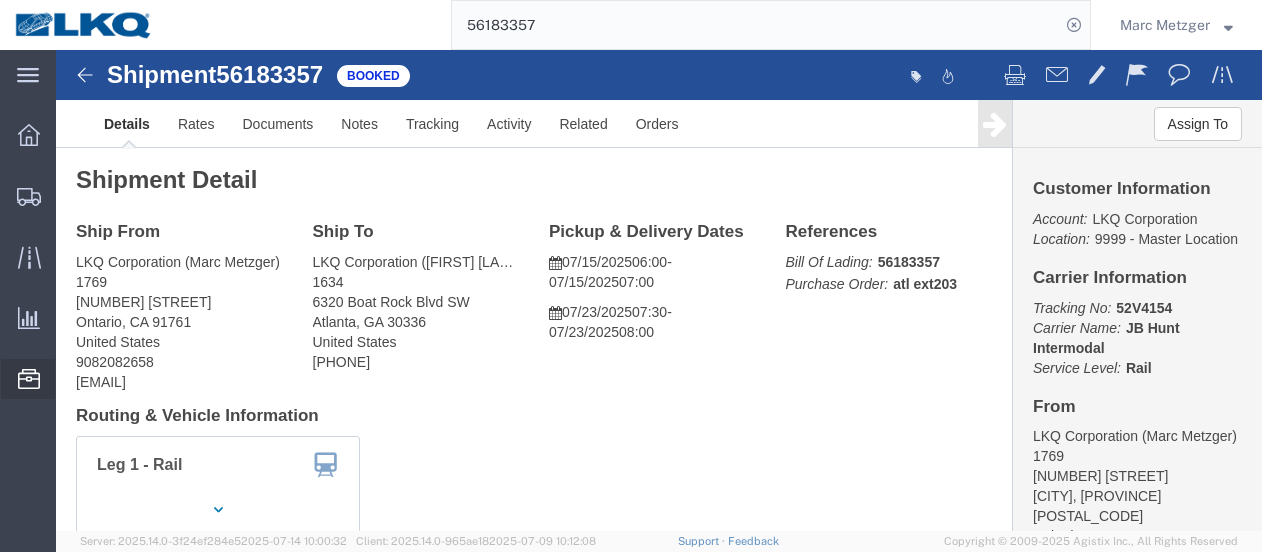 click on "Location Appointment" 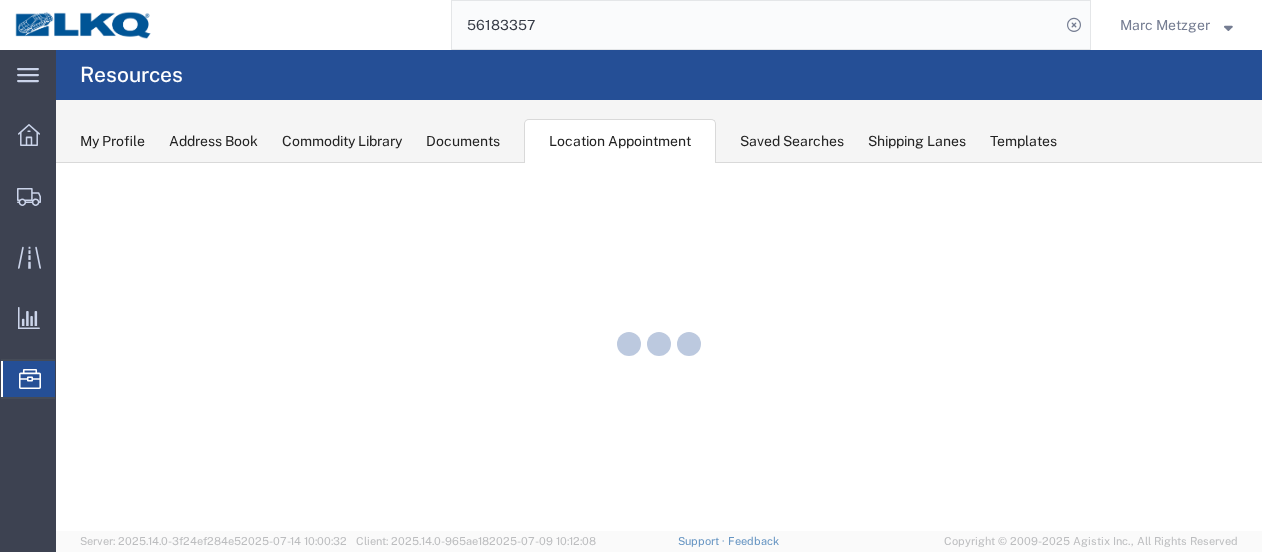scroll, scrollTop: 0, scrollLeft: 0, axis: both 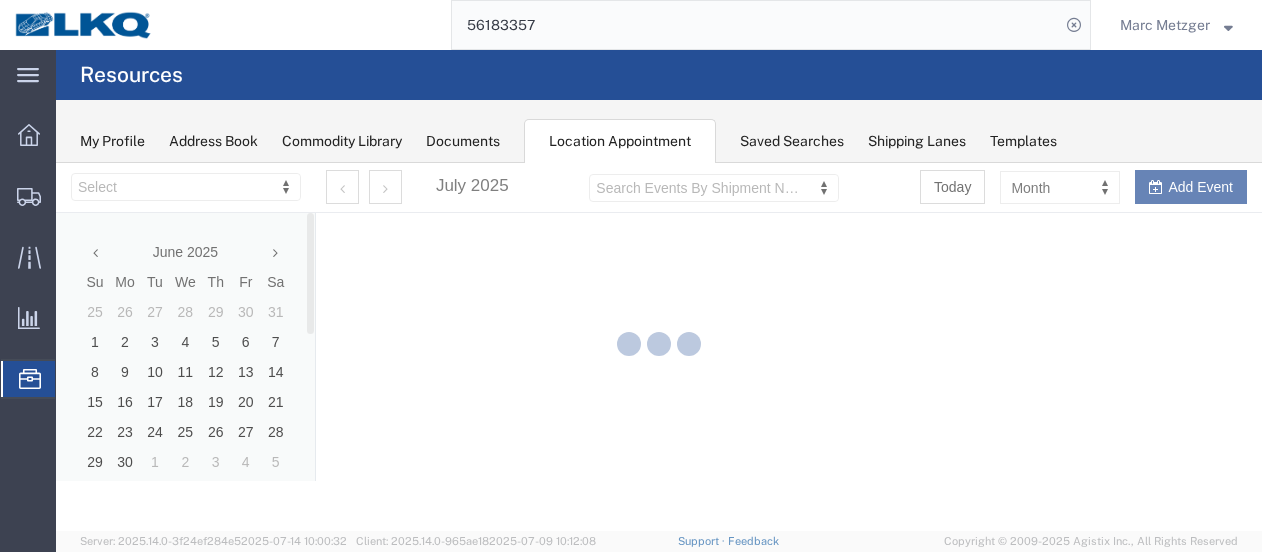 select on "28716" 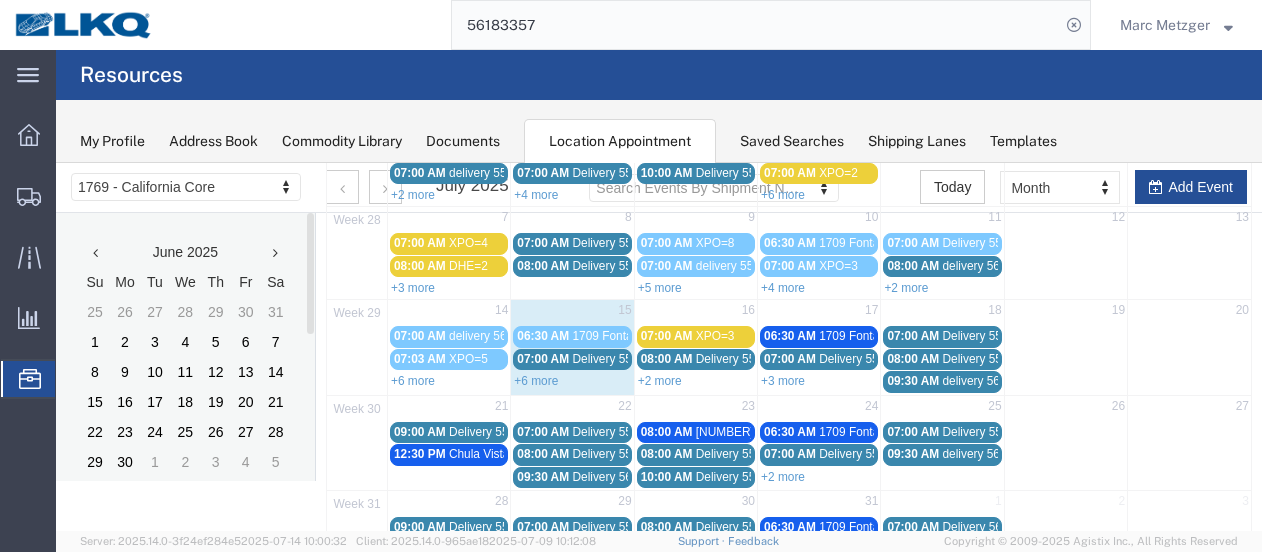 scroll, scrollTop: 200, scrollLeft: 0, axis: vertical 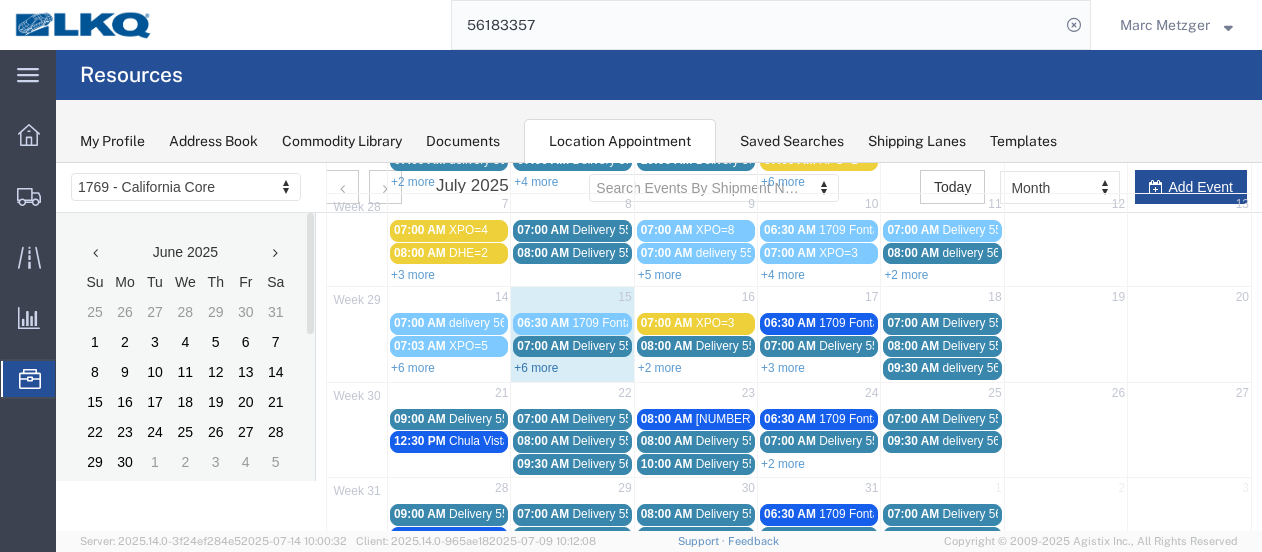 click on "+6 more" at bounding box center (536, 368) 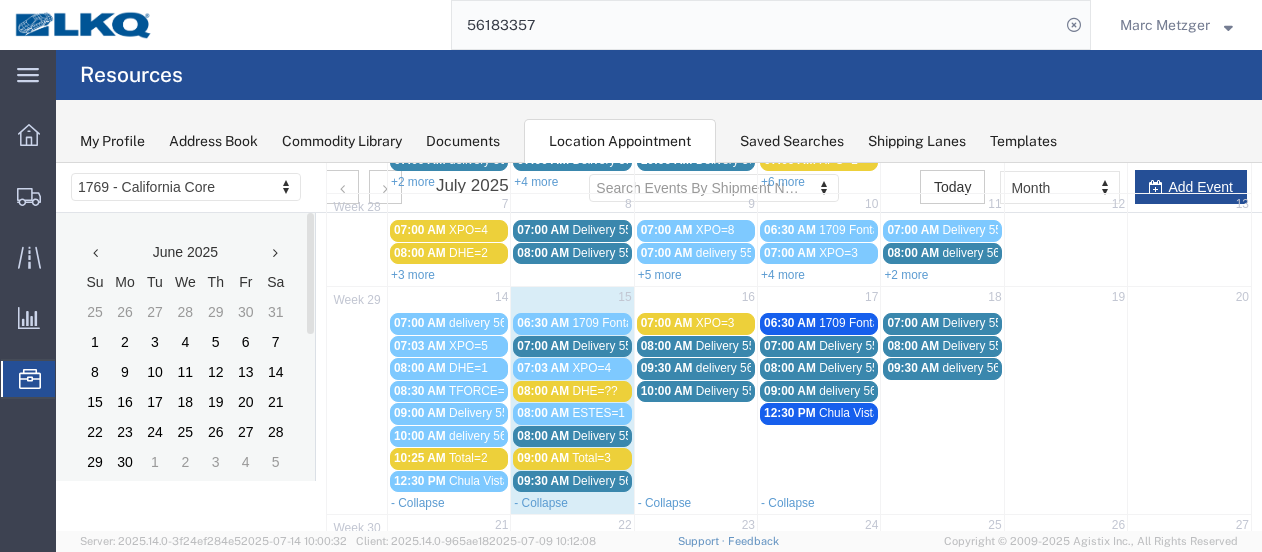 click on "[TIME]   Delivery [NUMBER]" at bounding box center [572, 481] 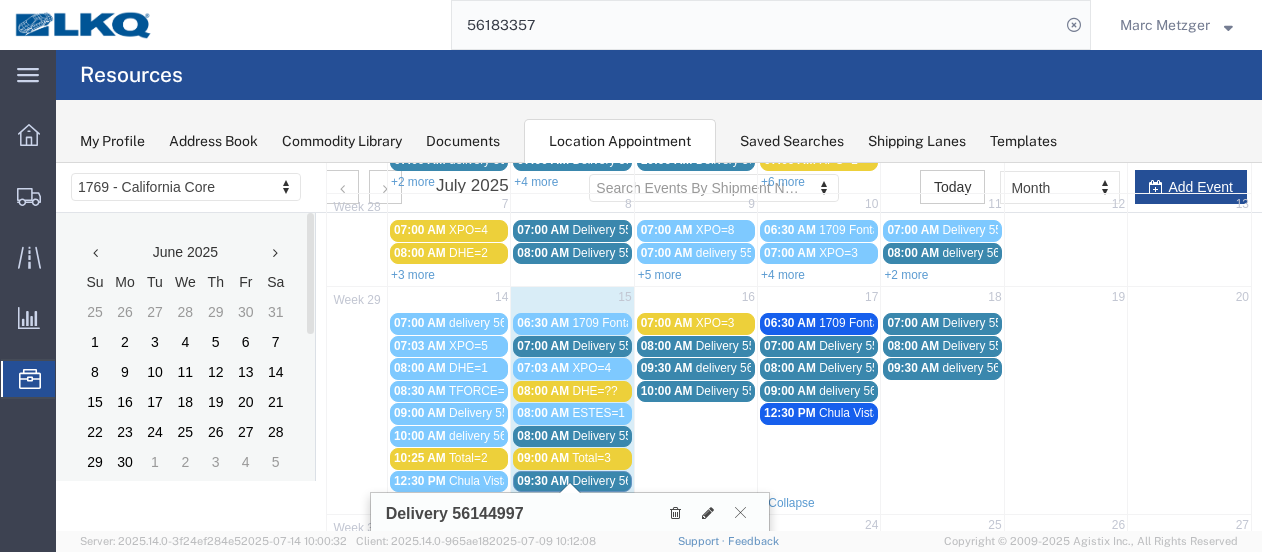 click on "[TIME]   Delivery [NUMBER]" at bounding box center [572, 481] 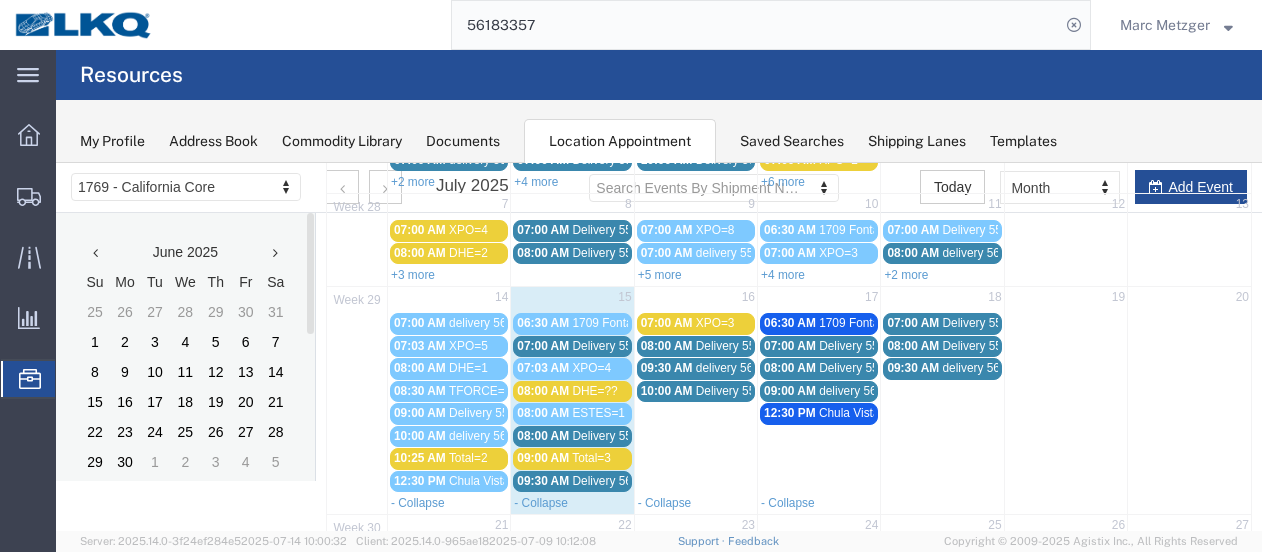 click on "09:30 AM" at bounding box center [543, 481] 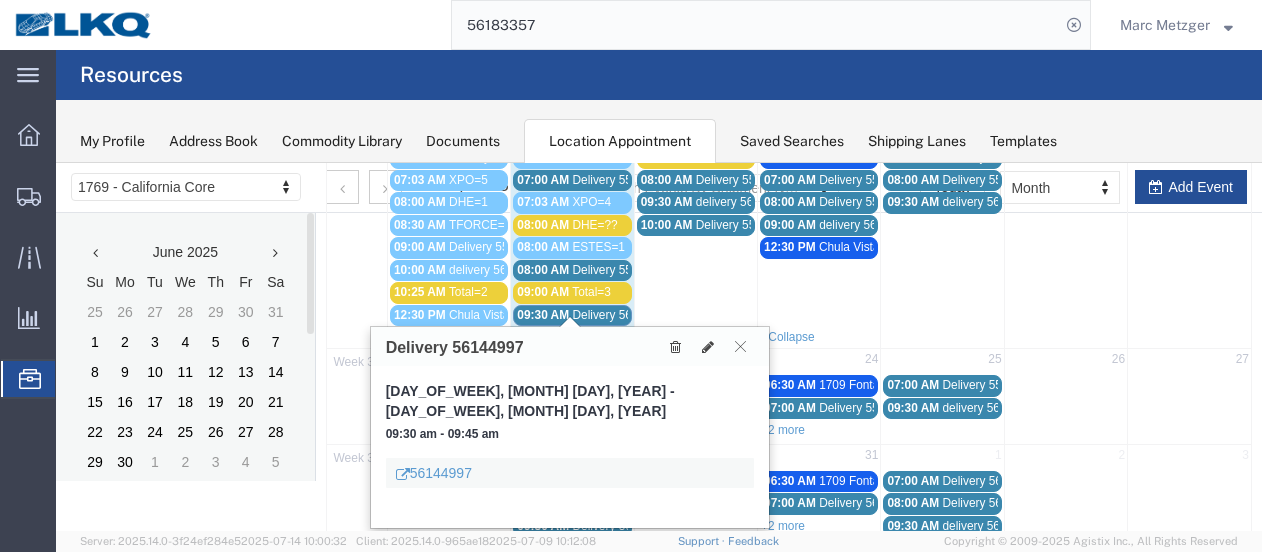 scroll, scrollTop: 400, scrollLeft: 0, axis: vertical 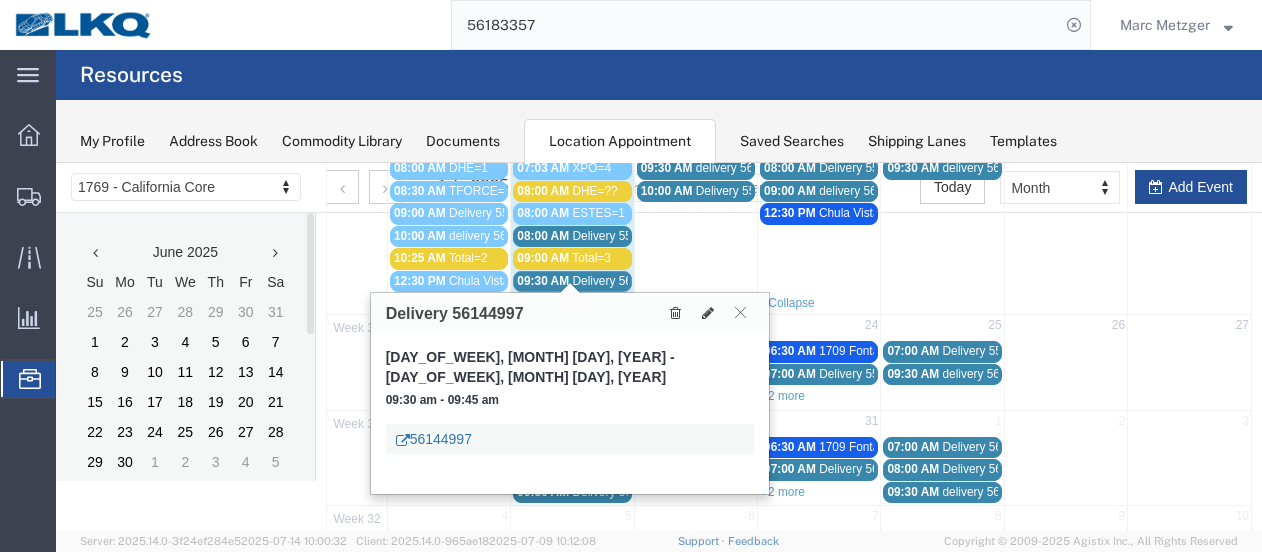 click on "56144997" at bounding box center (434, 439) 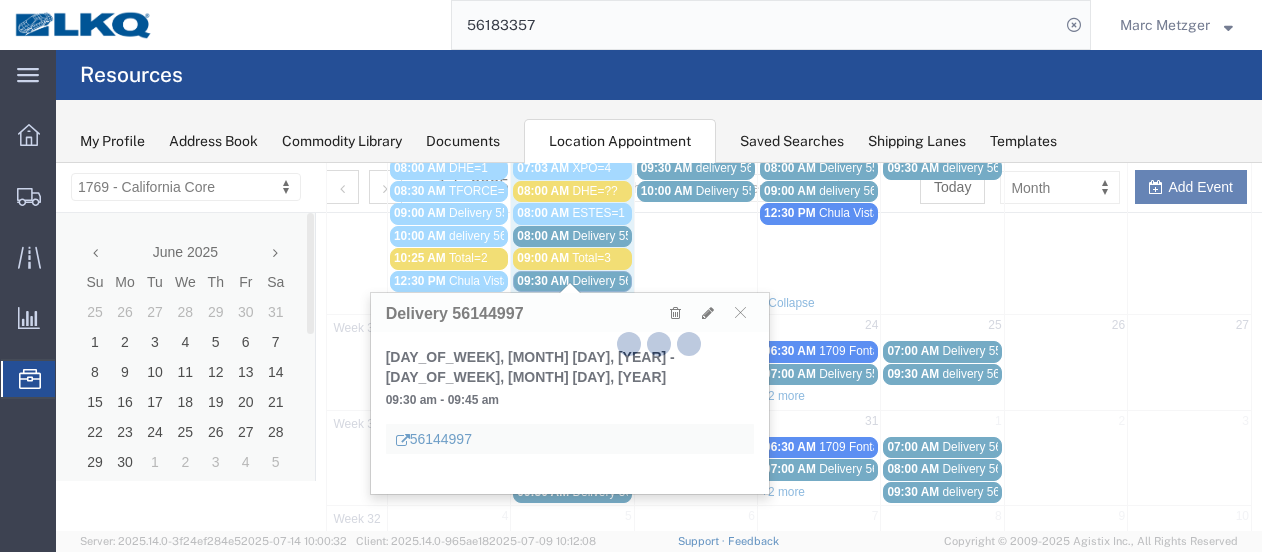 click 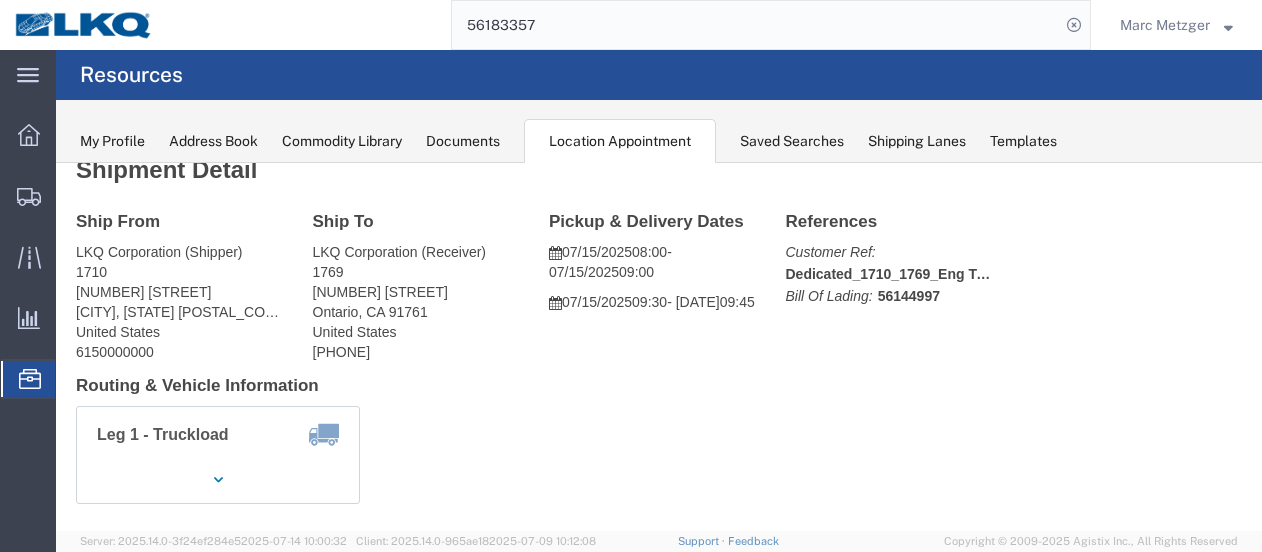 scroll, scrollTop: 0, scrollLeft: 0, axis: both 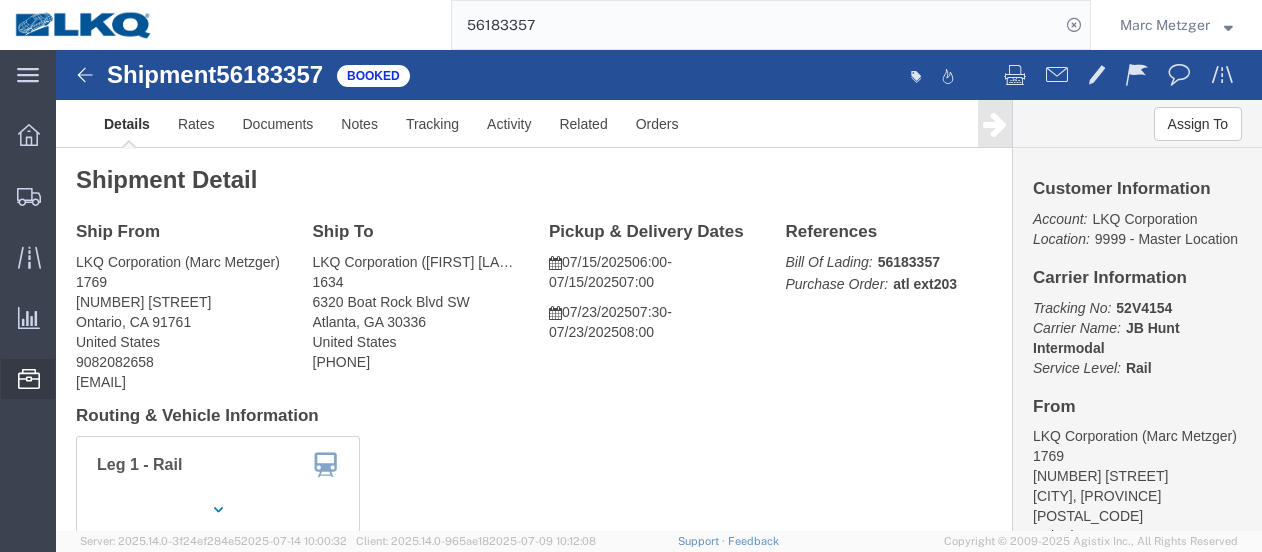 click on "Location Appointment" 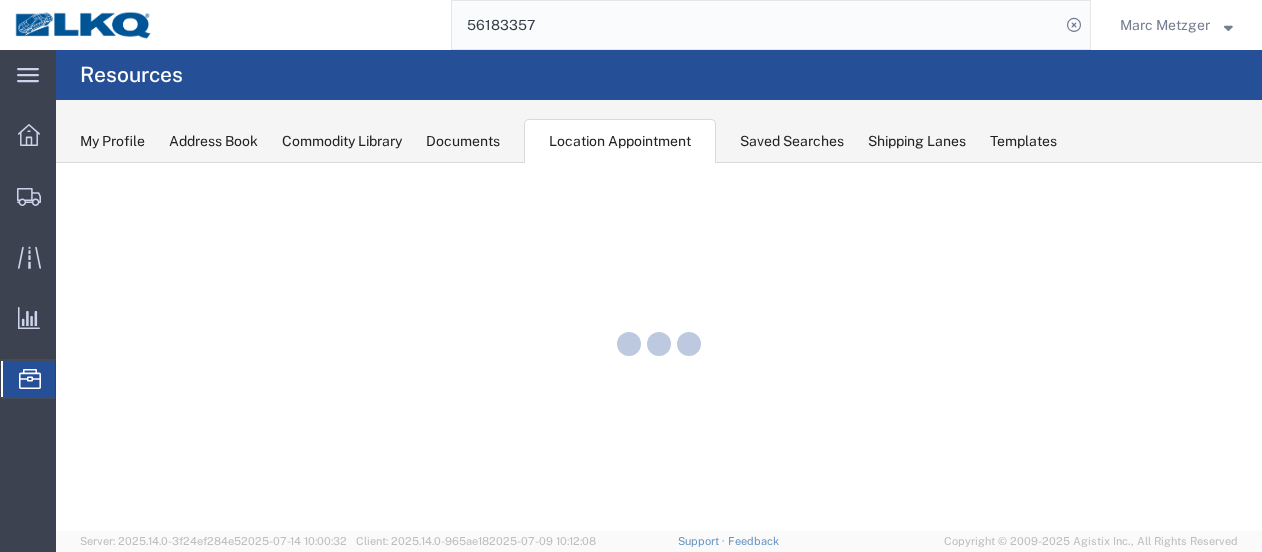 scroll, scrollTop: 0, scrollLeft: 0, axis: both 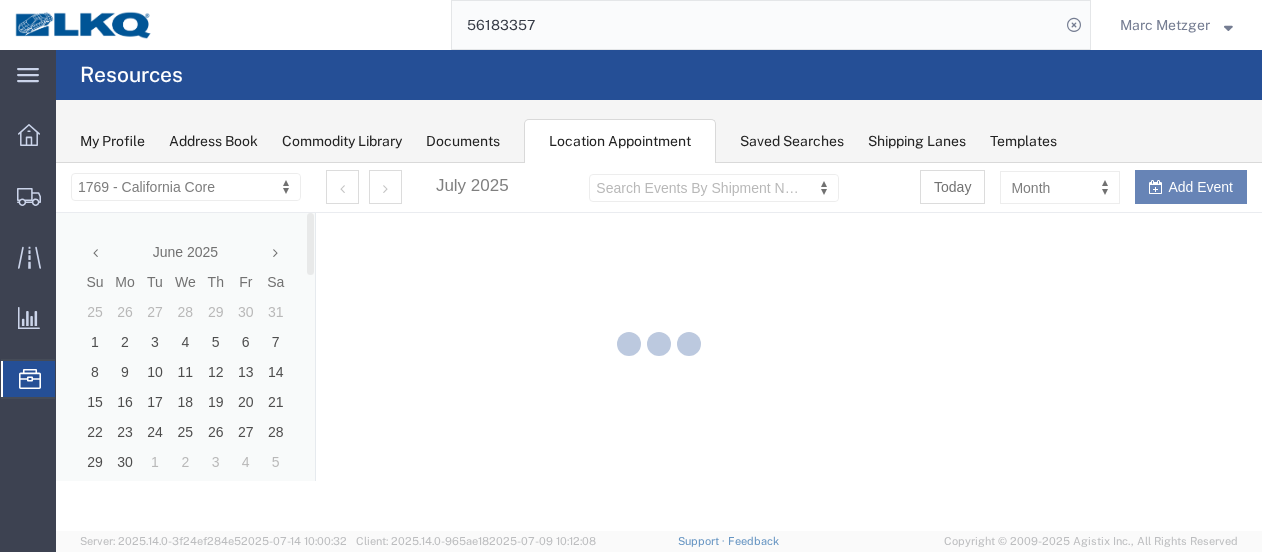 select on "28716" 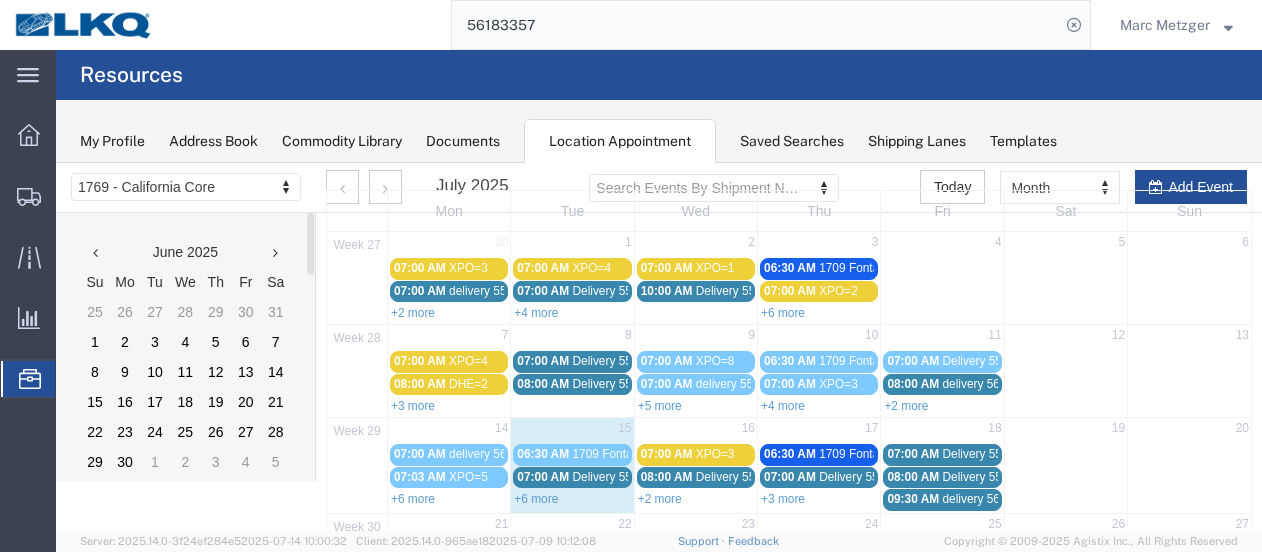 scroll, scrollTop: 100, scrollLeft: 0, axis: vertical 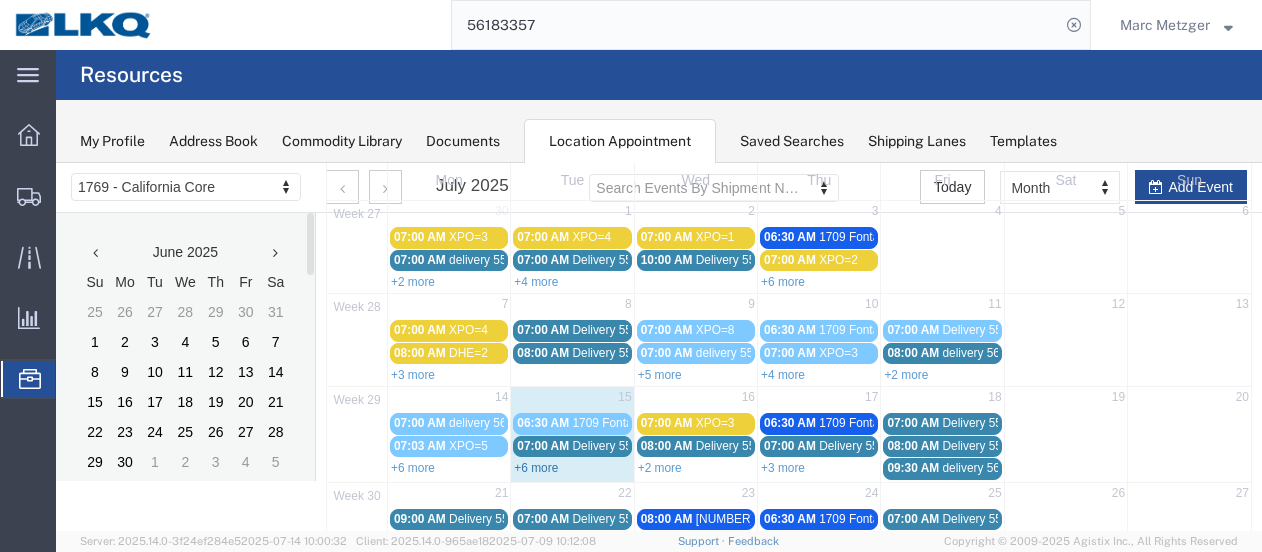 click on "+6 more" at bounding box center [536, 468] 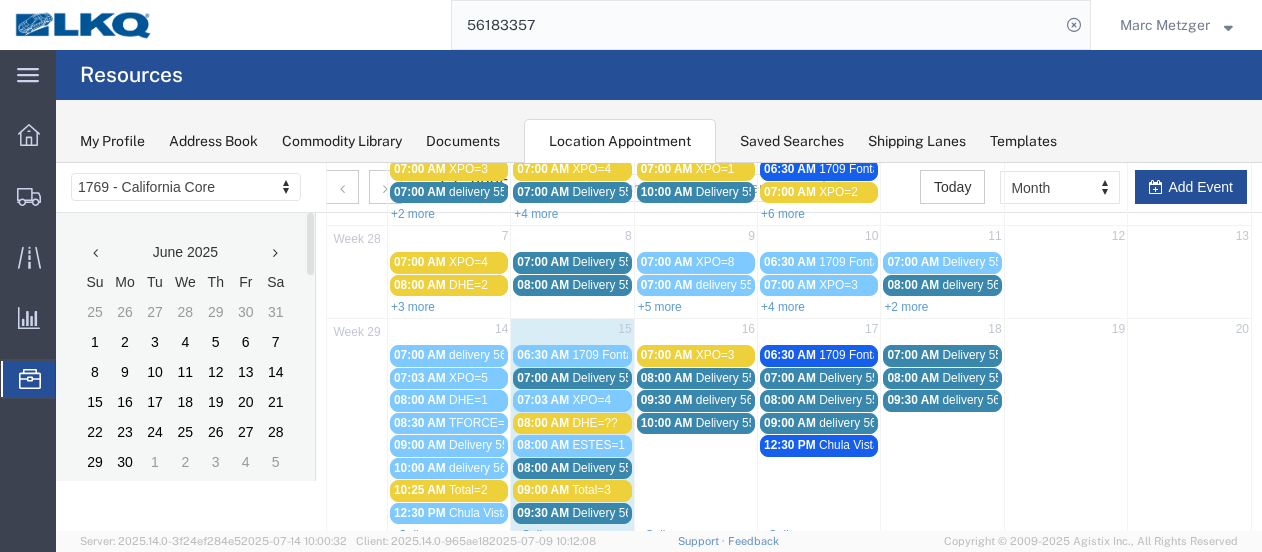 scroll, scrollTop: 200, scrollLeft: 0, axis: vertical 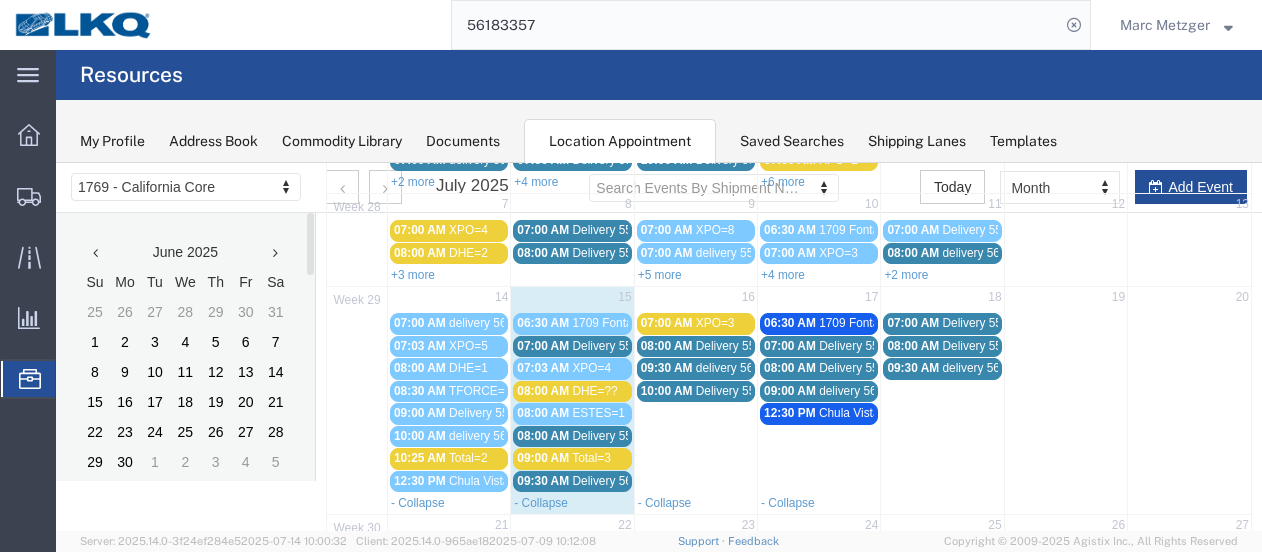 click on "Delivery 55835615" at bounding box center (621, 346) 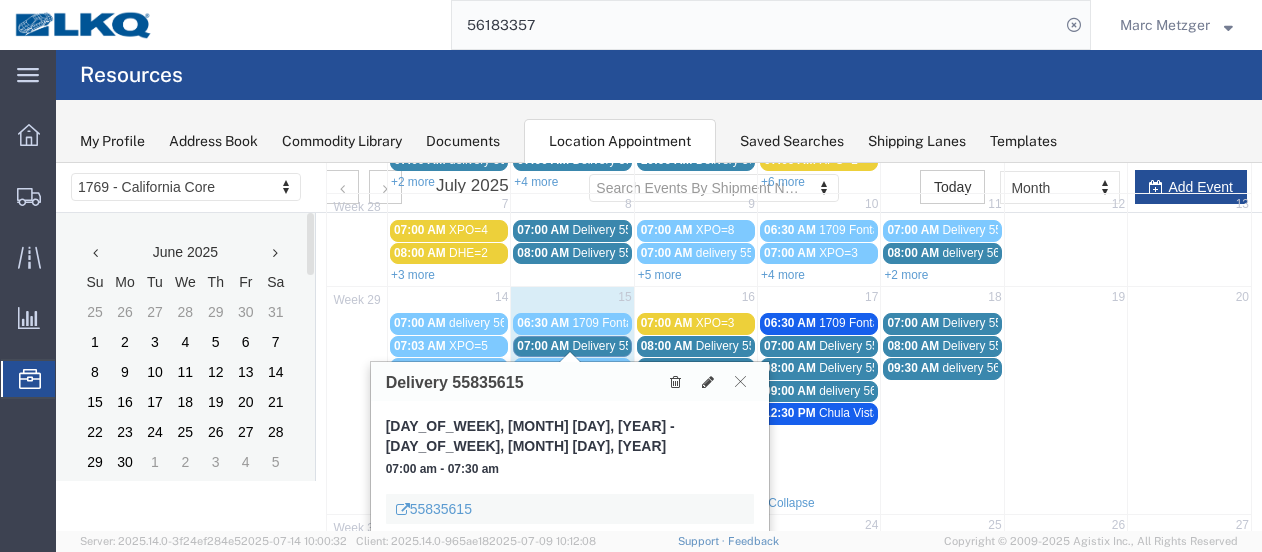 click on "Delivery 55835615" at bounding box center [621, 346] 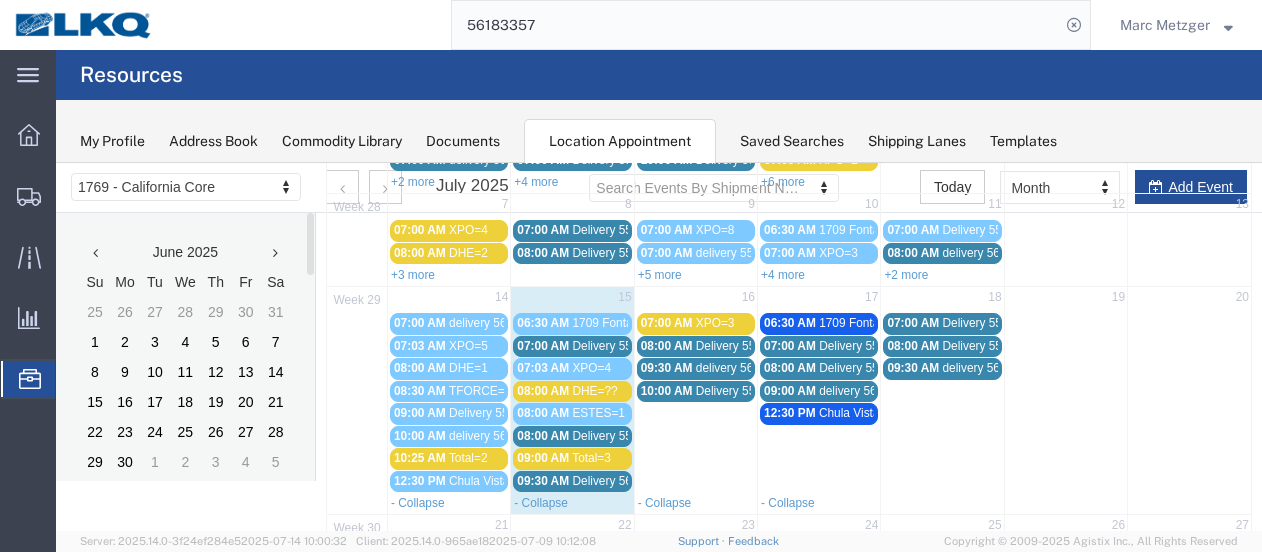 click on "Delivery 55835615" at bounding box center [621, 346] 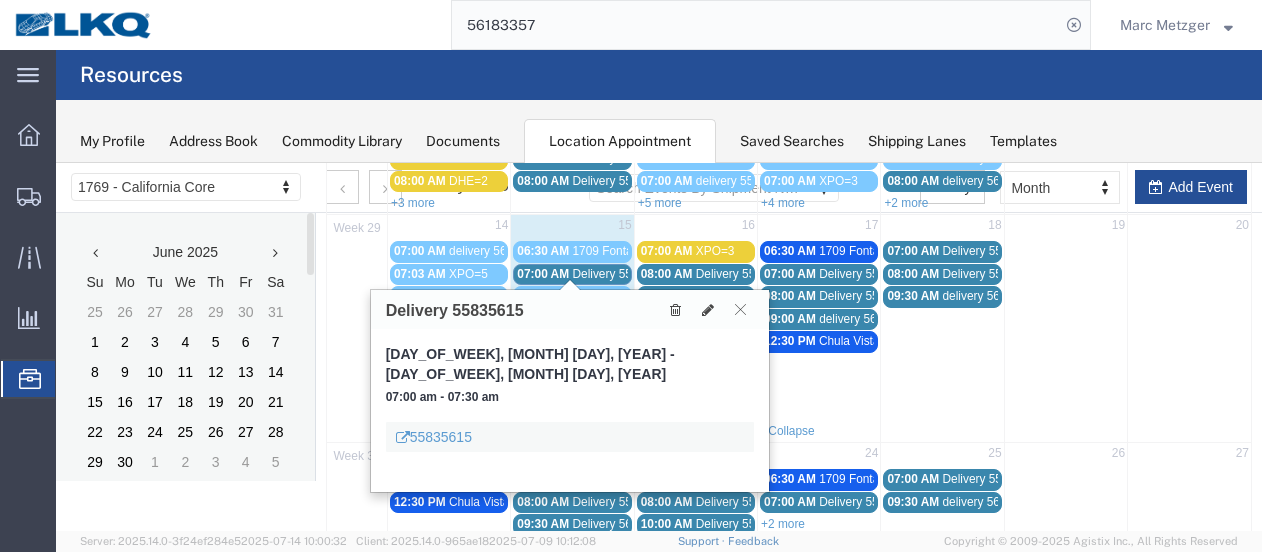 scroll, scrollTop: 300, scrollLeft: 0, axis: vertical 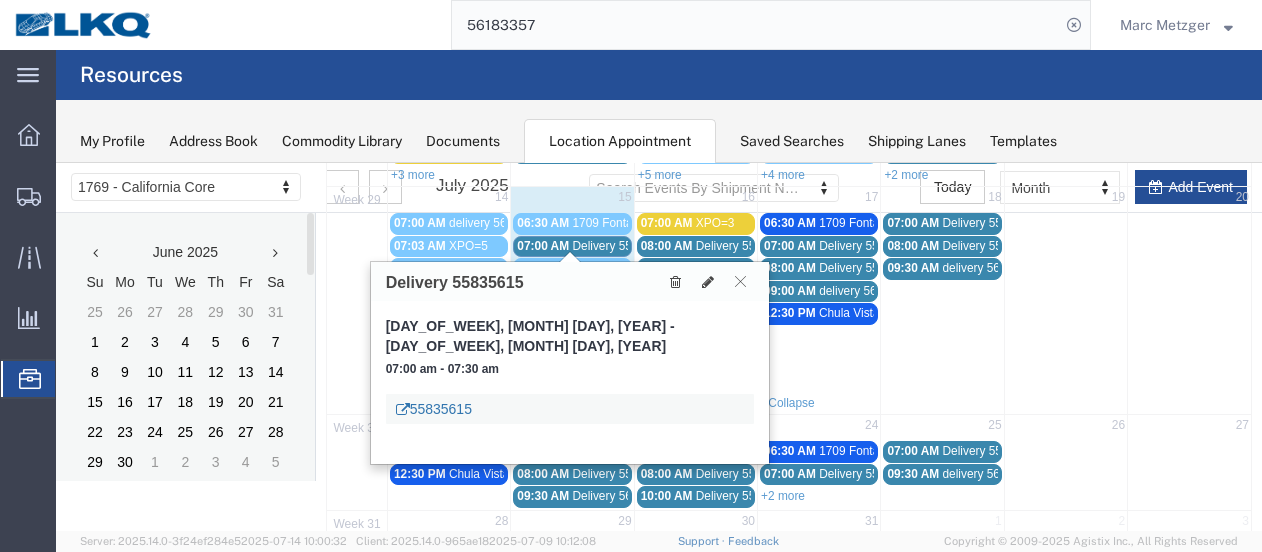 click on "55835615" at bounding box center (434, 409) 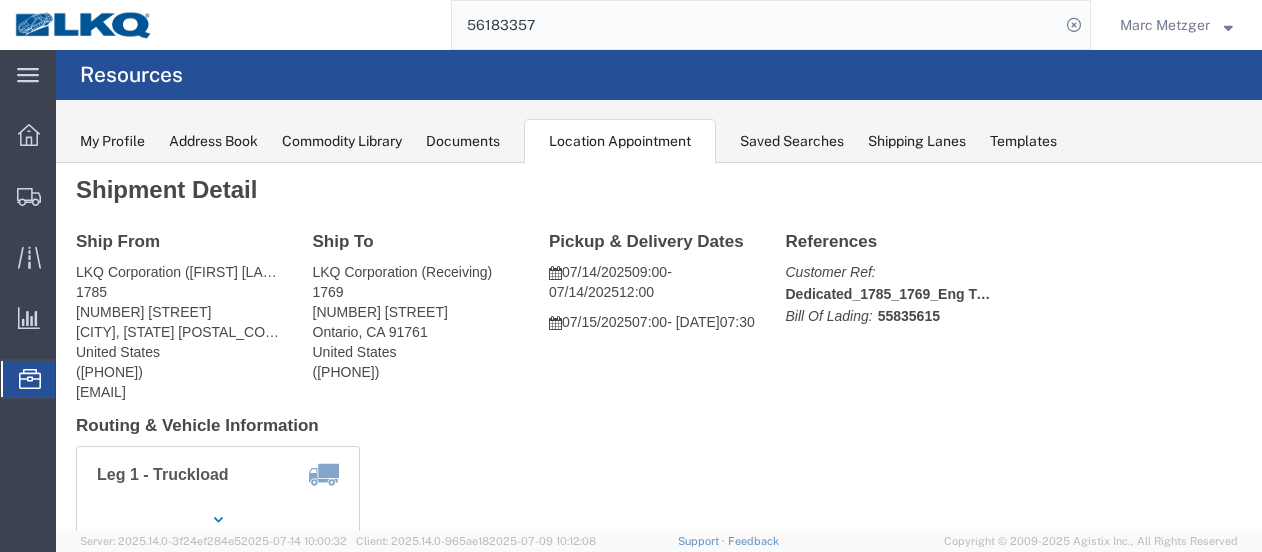 scroll, scrollTop: 0, scrollLeft: 0, axis: both 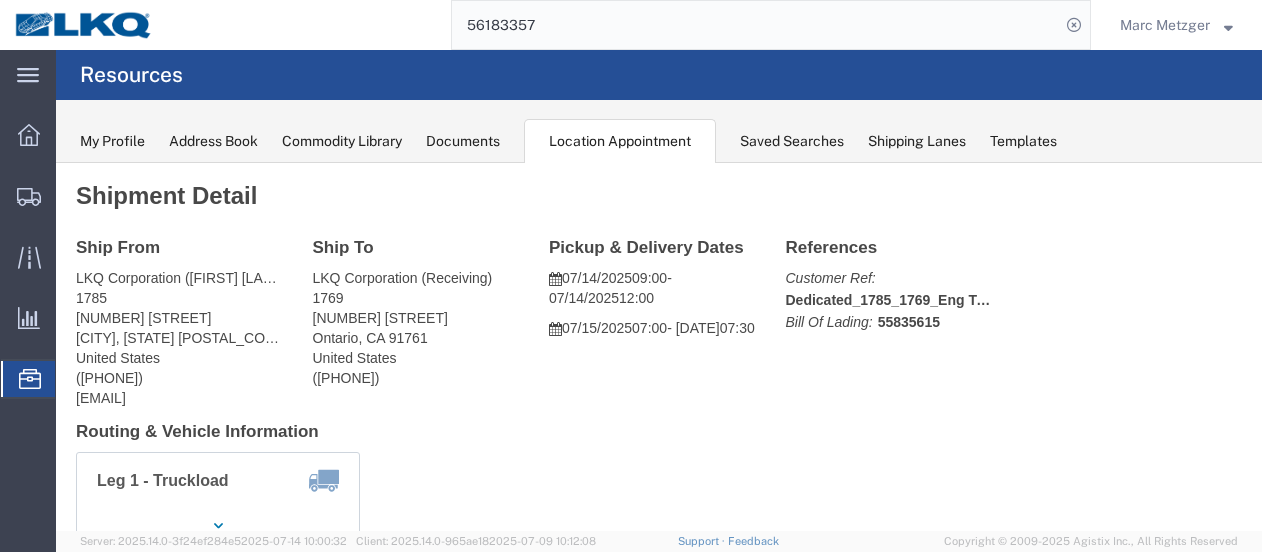 click on "56183357" 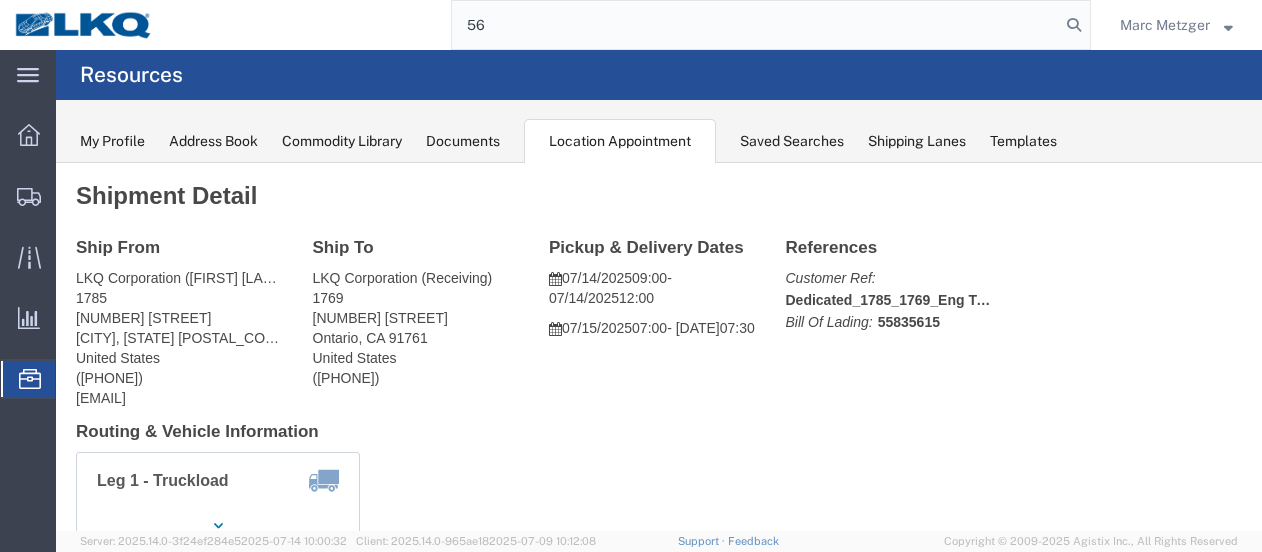 type on "5" 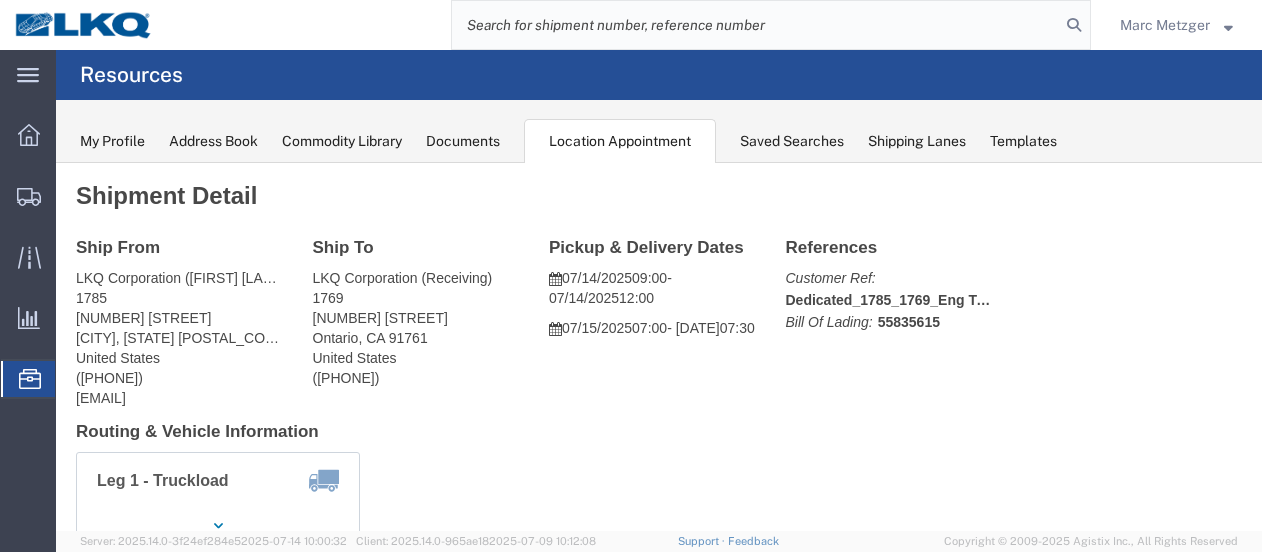 paste on "56183314" 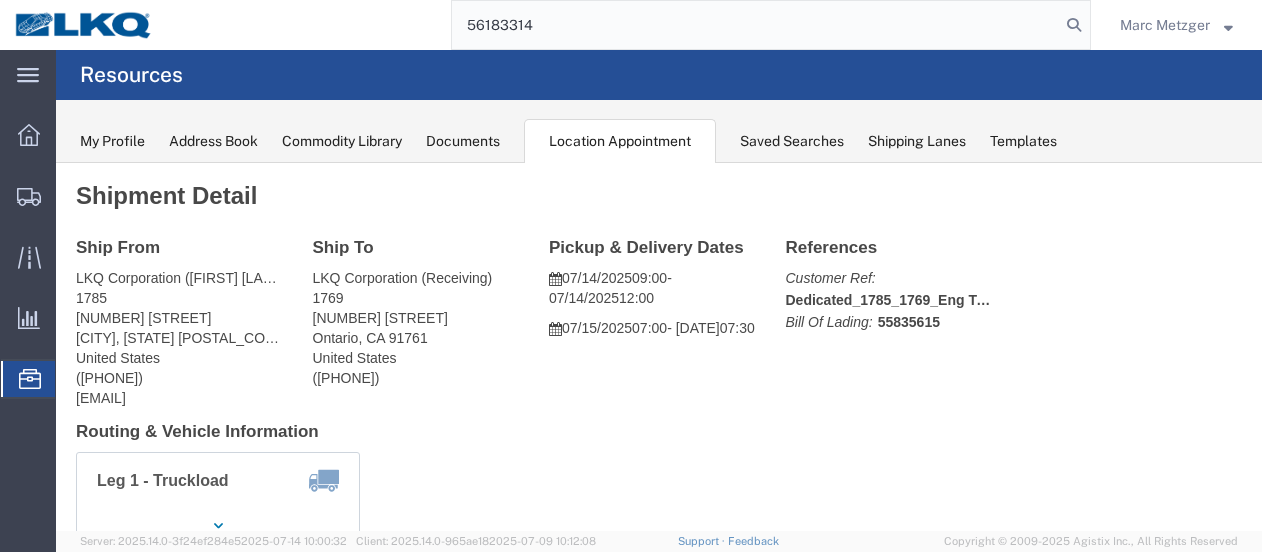 type on "56183314" 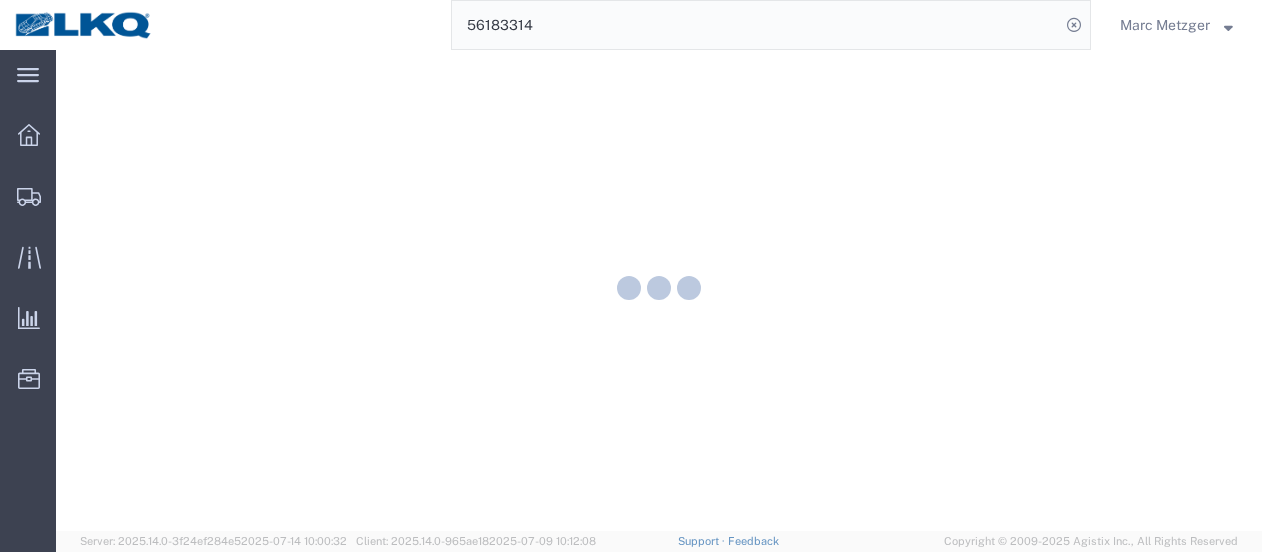 scroll, scrollTop: 0, scrollLeft: 0, axis: both 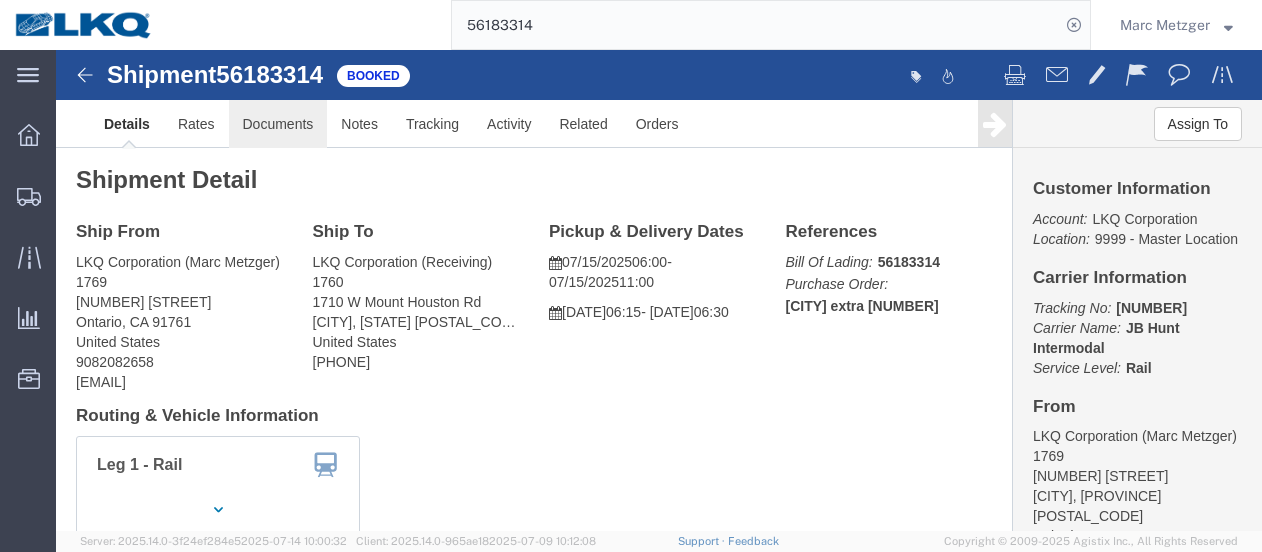 click on "Documents" 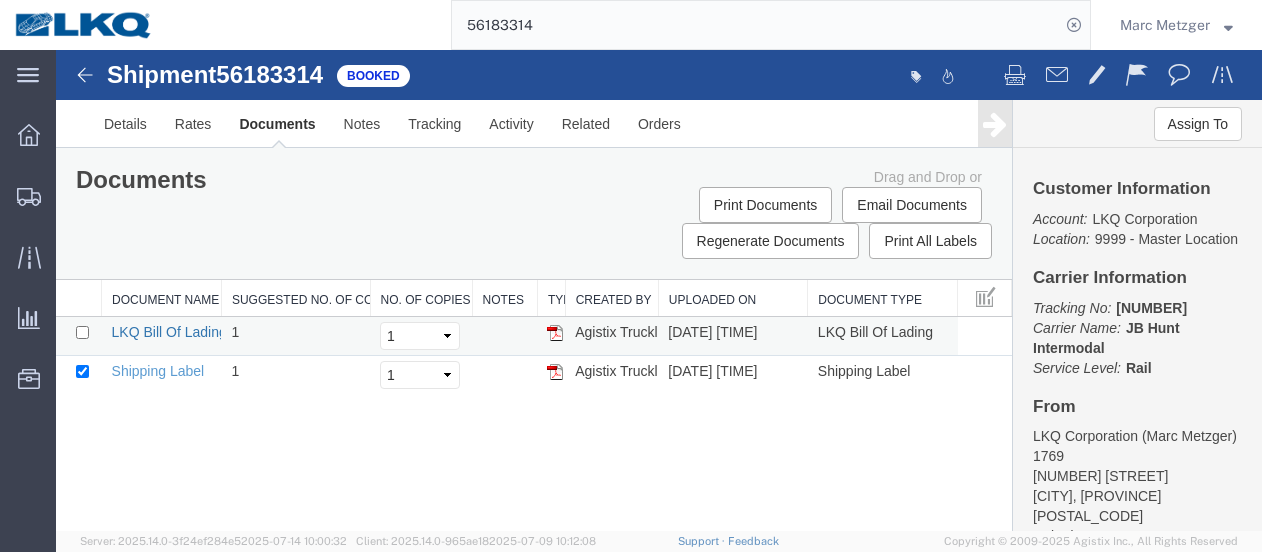 click on "LKQ Bill Of Lading" at bounding box center (169, 332) 